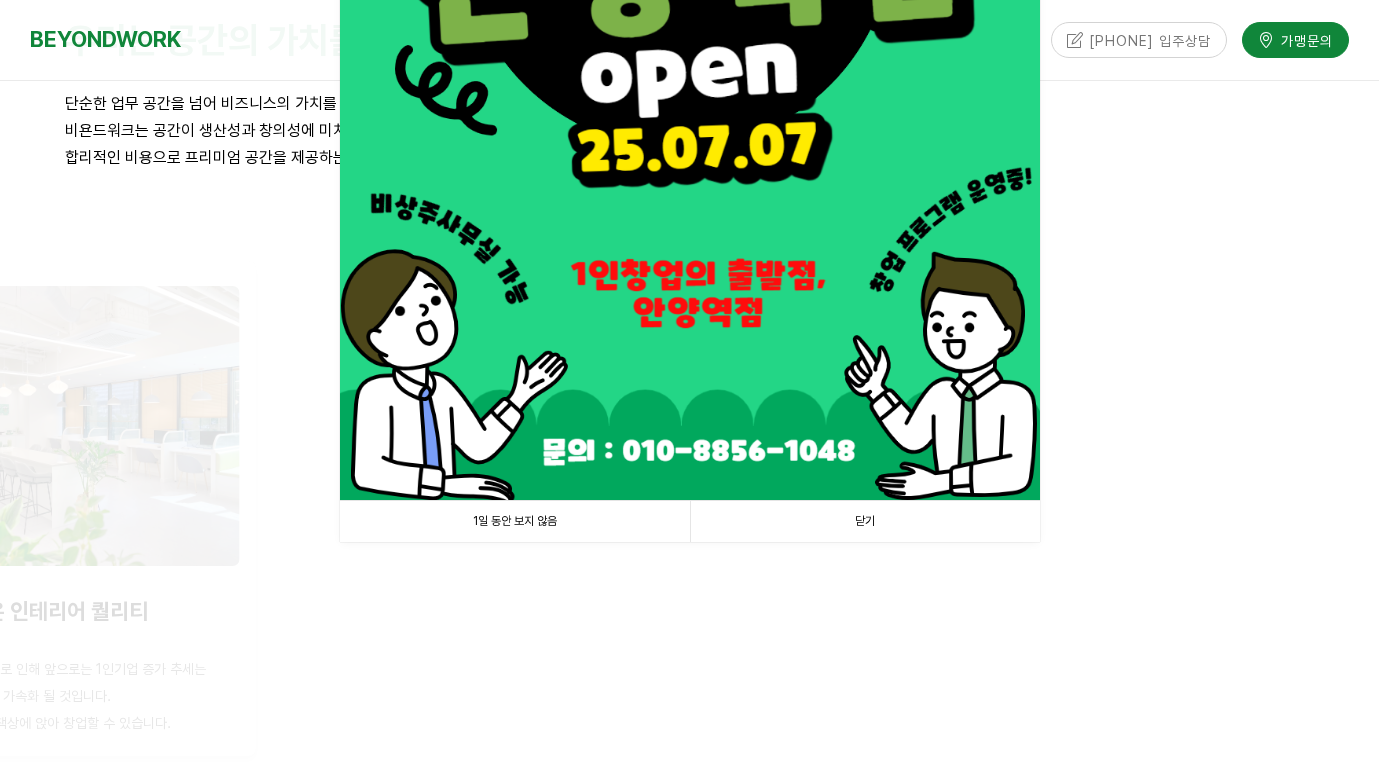 scroll, scrollTop: 758, scrollLeft: 0, axis: vertical 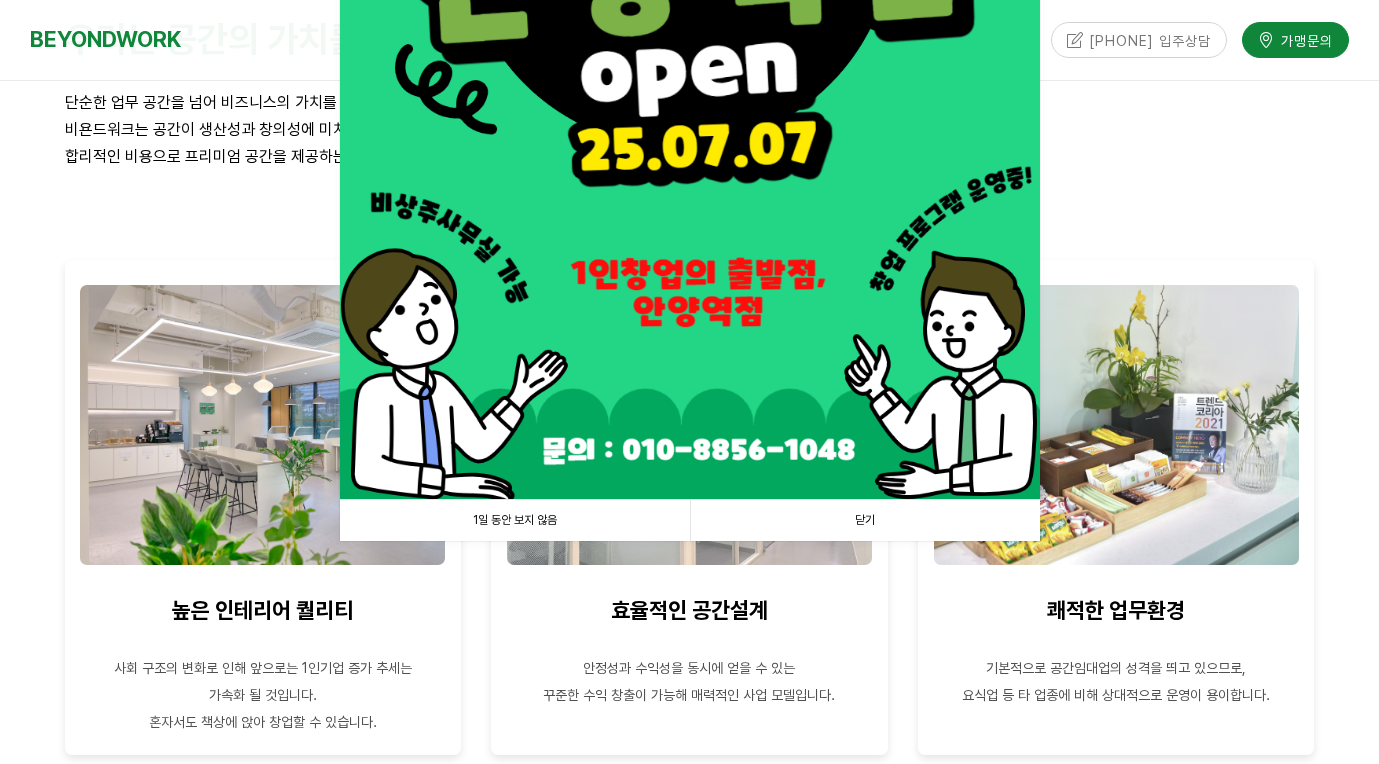 click on "닫기" at bounding box center (865, 520) 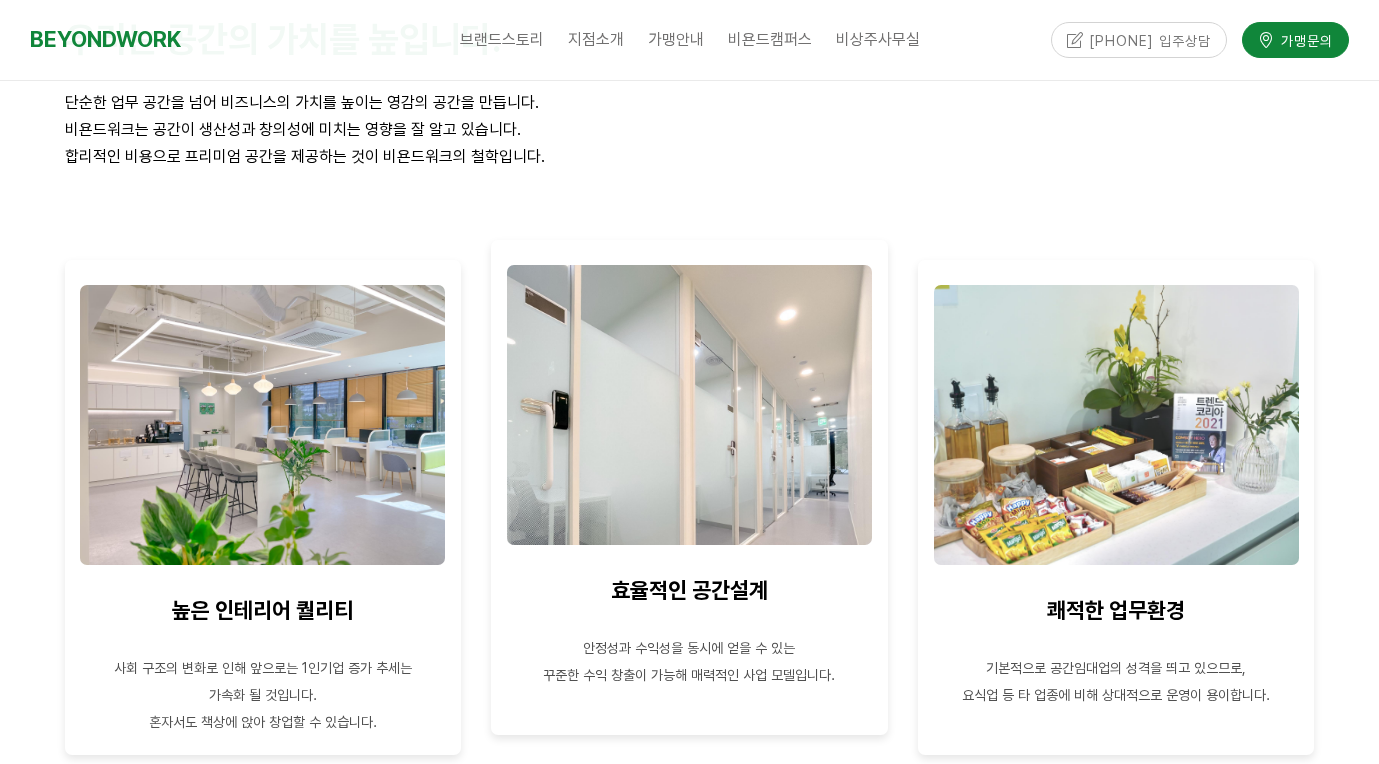 scroll, scrollTop: 0, scrollLeft: 0, axis: both 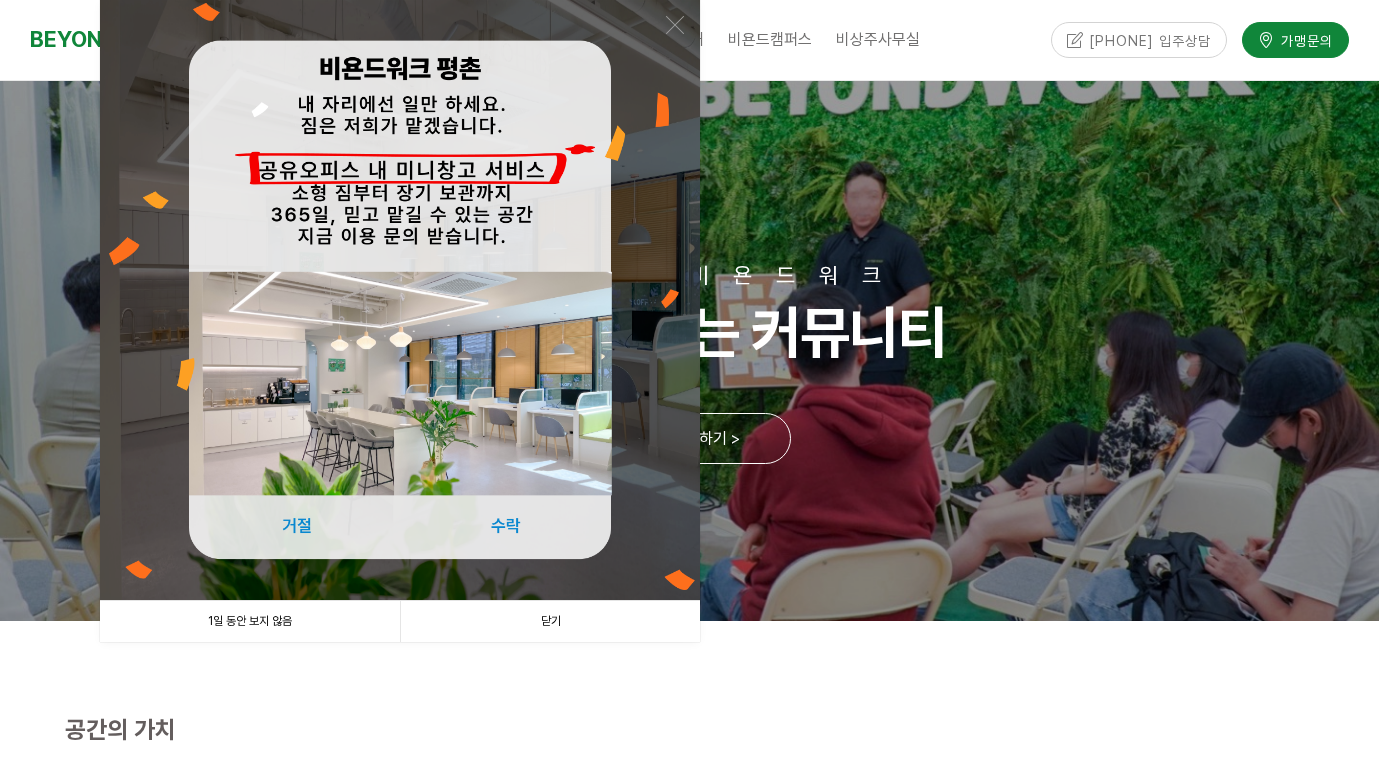 click on "닫기" at bounding box center (550, 621) 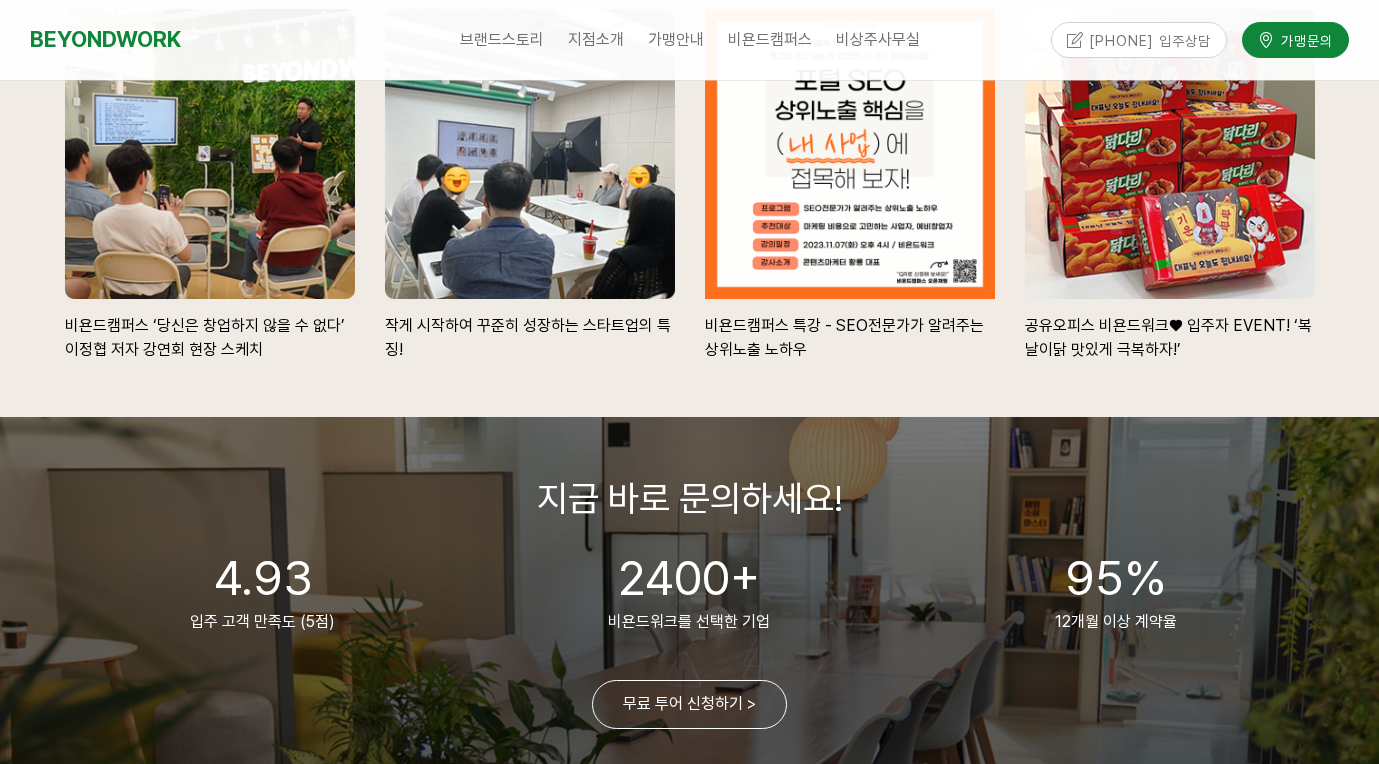 scroll, scrollTop: 5001, scrollLeft: 0, axis: vertical 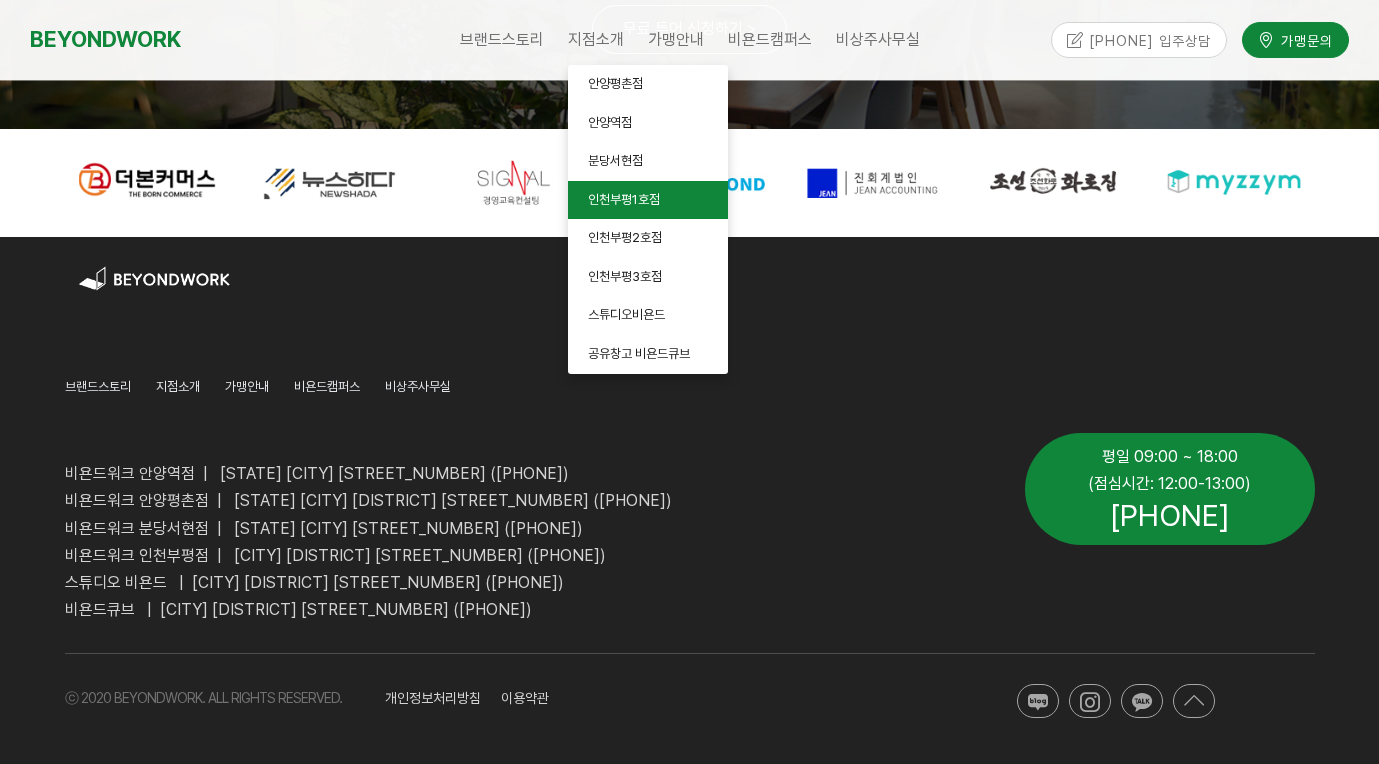 click on "인천부평1호점" at bounding box center (624, 199) 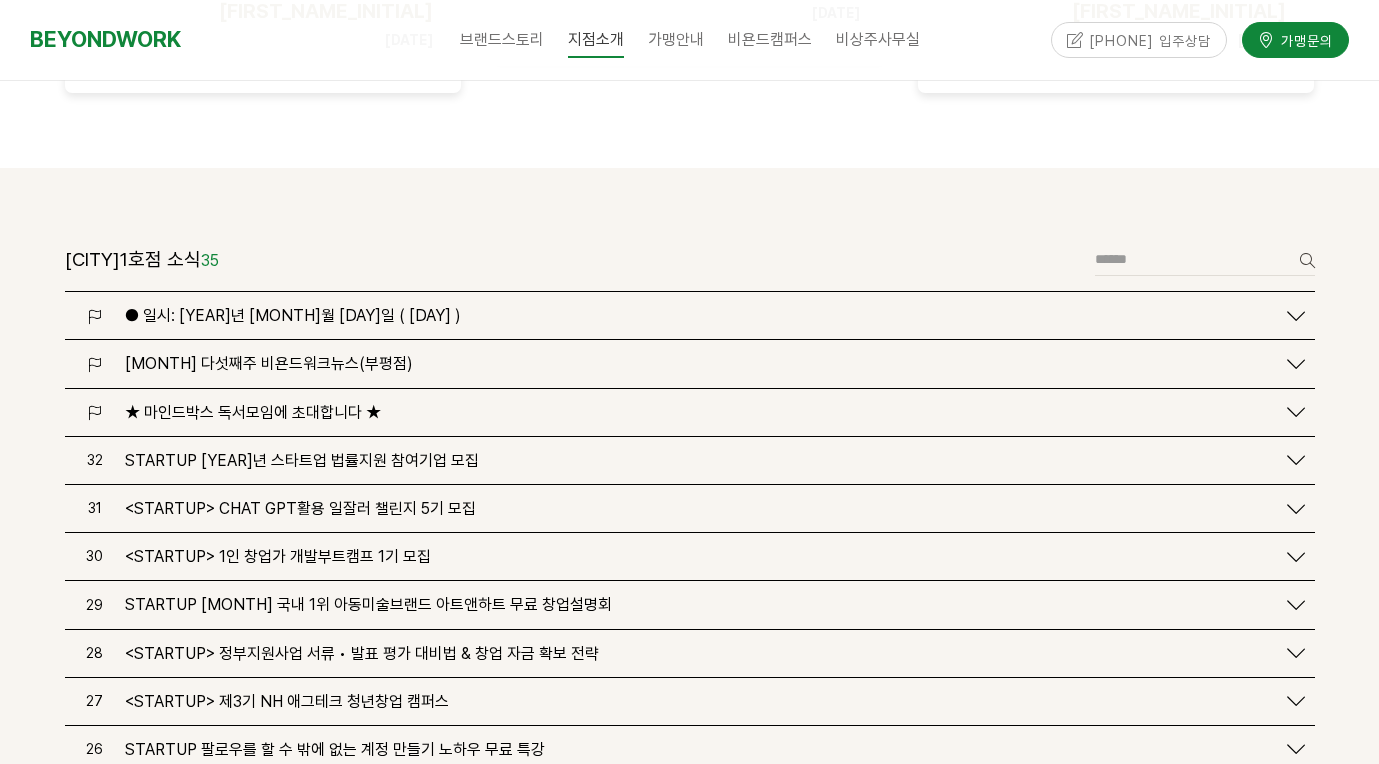 scroll, scrollTop: 2354, scrollLeft: 0, axis: vertical 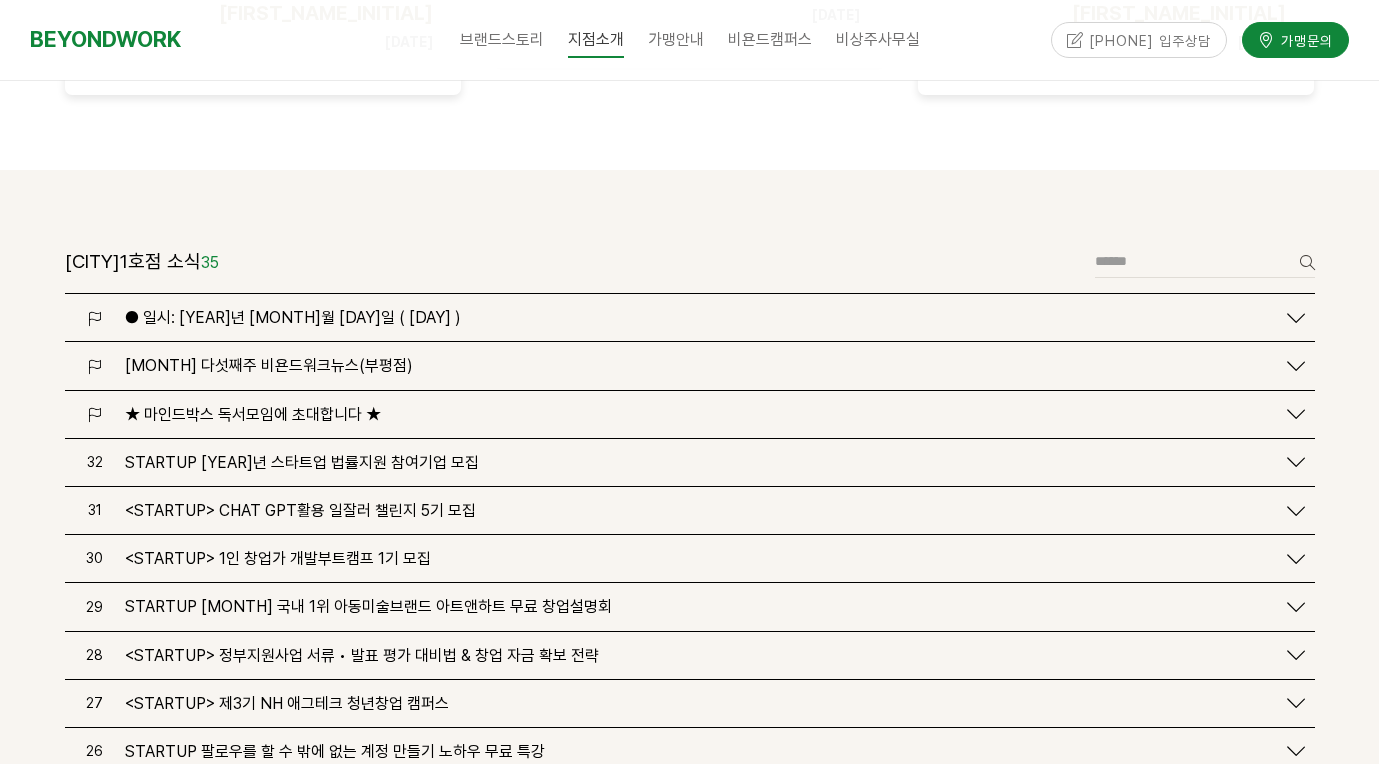 click on "★ 마인드박스 독서모임에 초대합니다 ★" at bounding box center (695, 414) 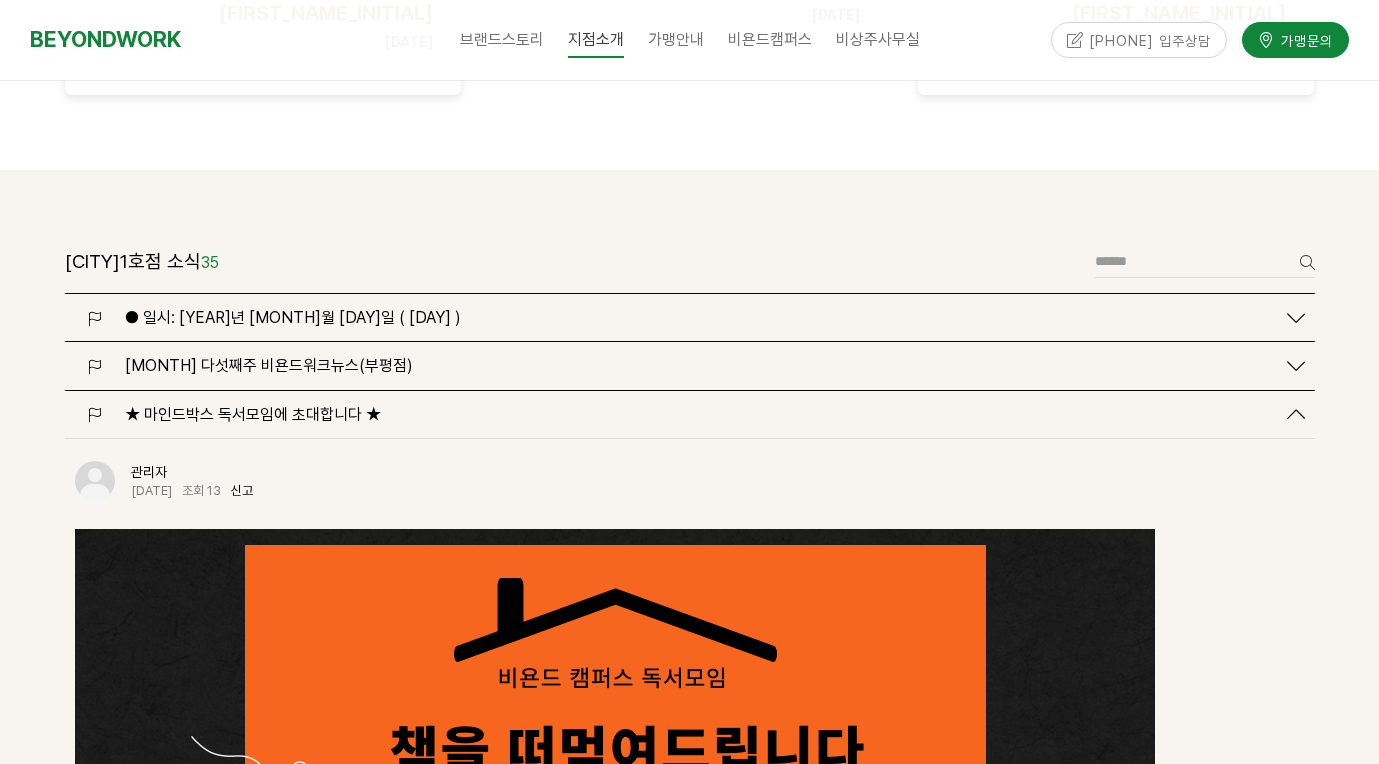 click on "★ 마인드박스 독서모임에 초대합니다 ★" at bounding box center [695, 414] 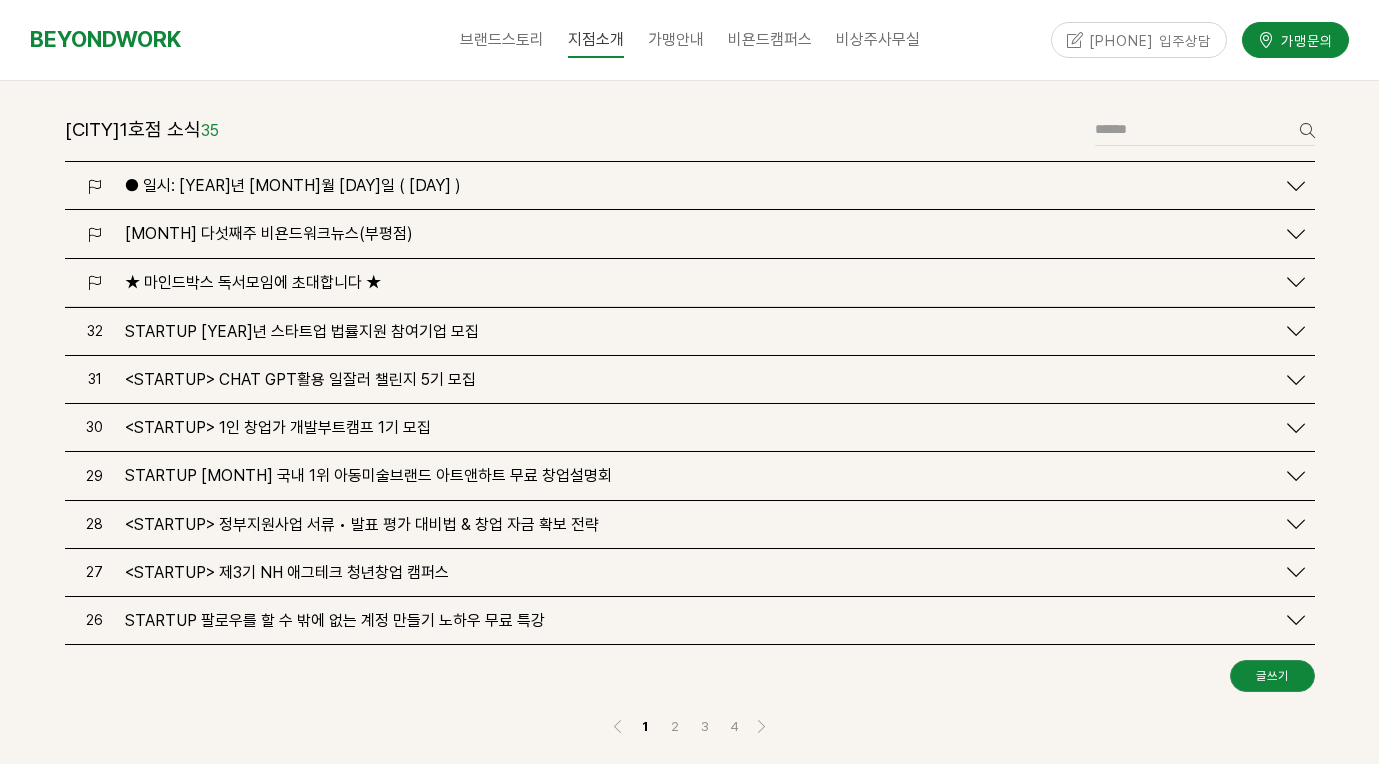 scroll, scrollTop: 2488, scrollLeft: 0, axis: vertical 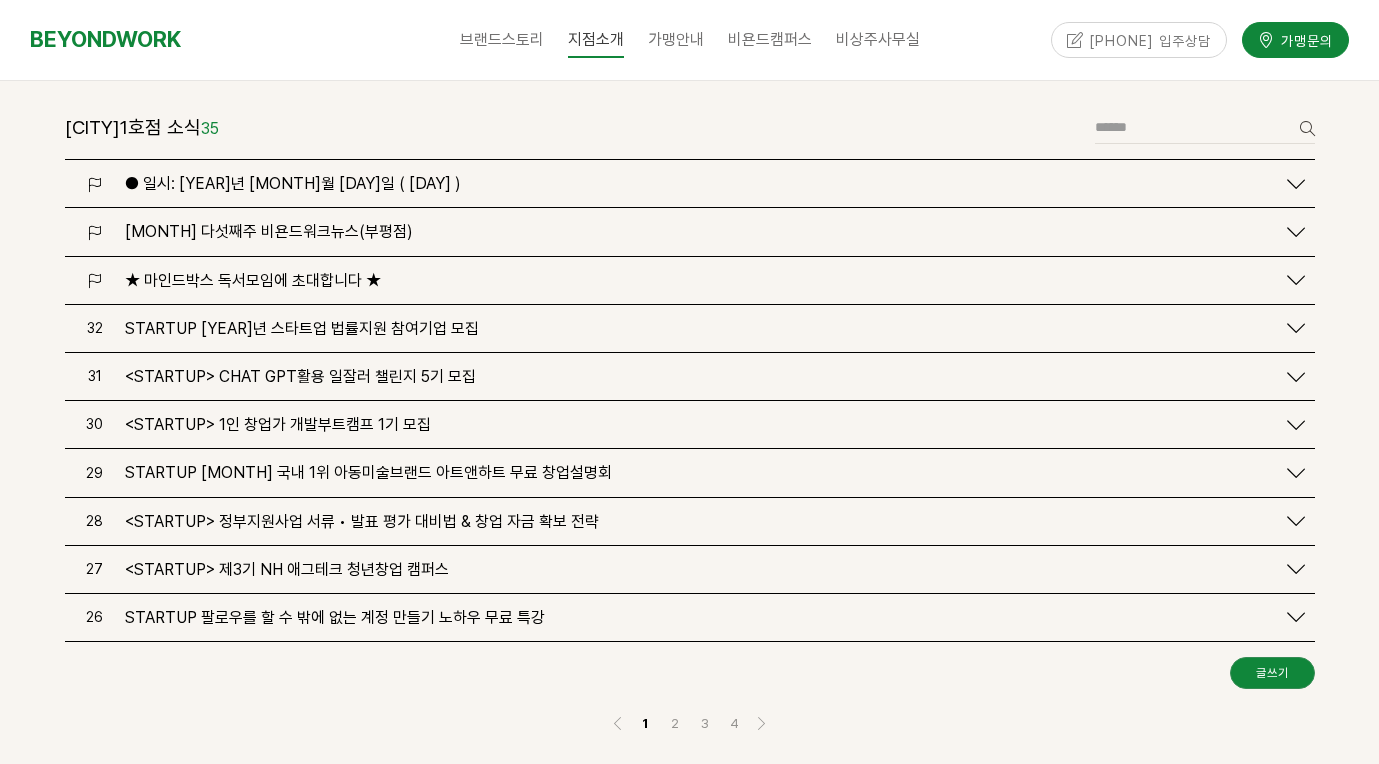 click on "[MONTH] 3일 커뮤니티 운영안내" at bounding box center (695, 183) 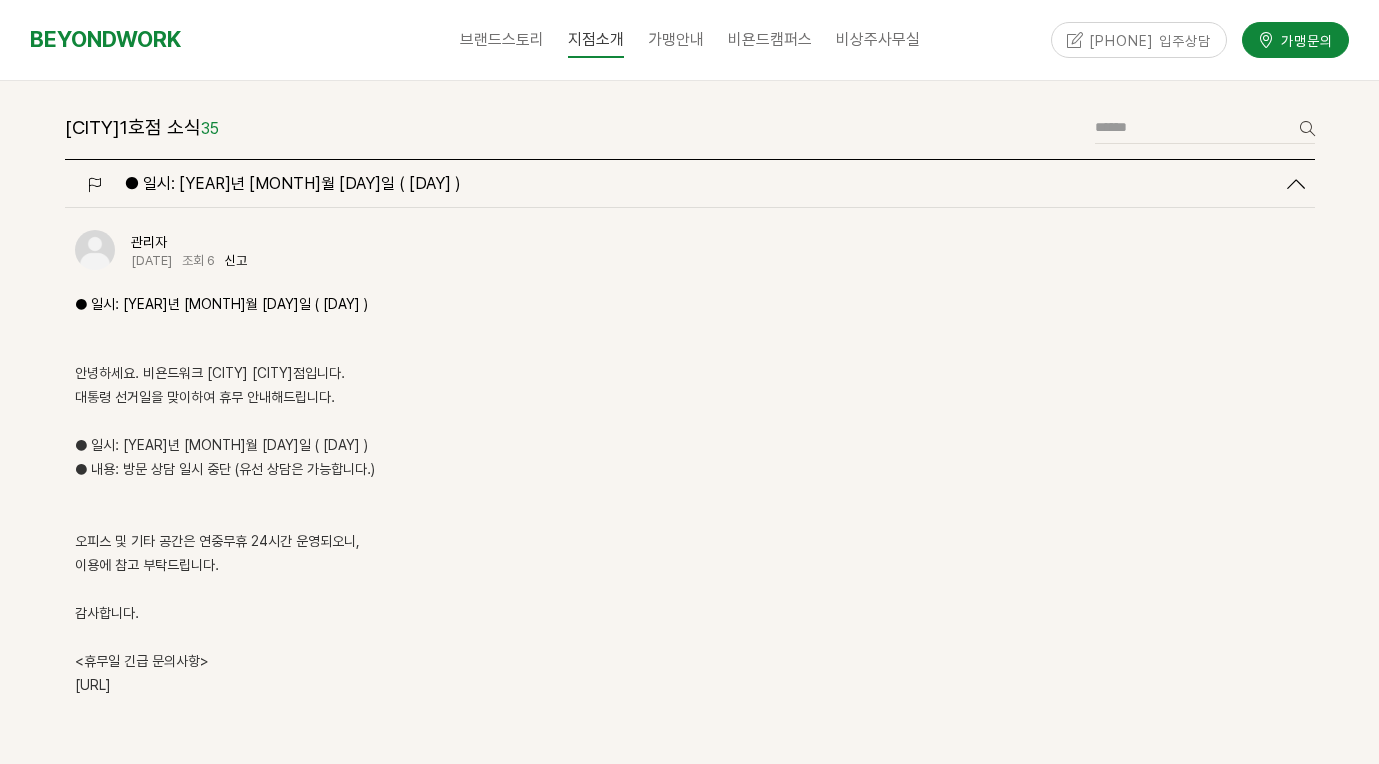 click on "[MONTH] 3일 커뮤니티 운영안내" at bounding box center [695, 183] 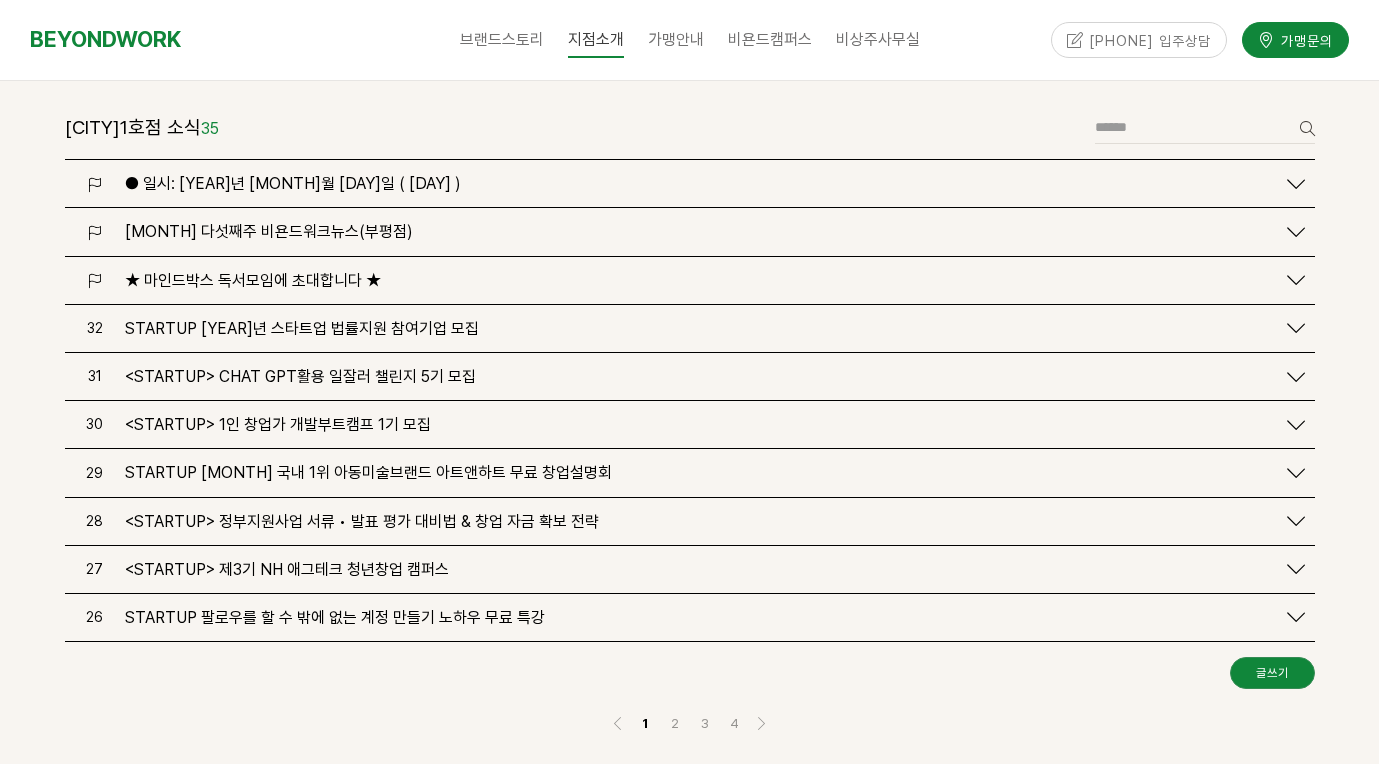 click on "<STARTUP> 2025년 스타트업 법률지원 참여기업 모집" at bounding box center (302, 328) 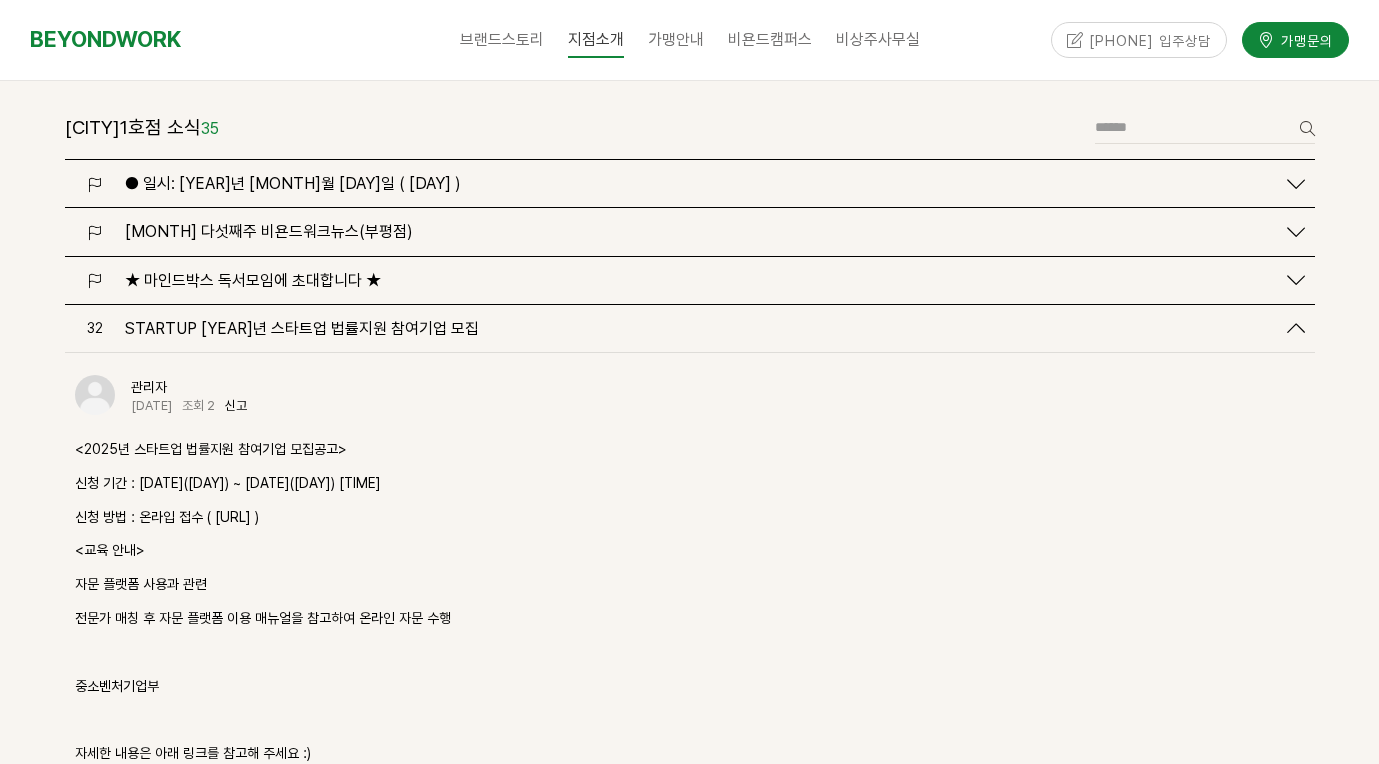 click on "<STARTUP> 2025년 스타트업 법률지원 참여기업 모집" at bounding box center (302, 328) 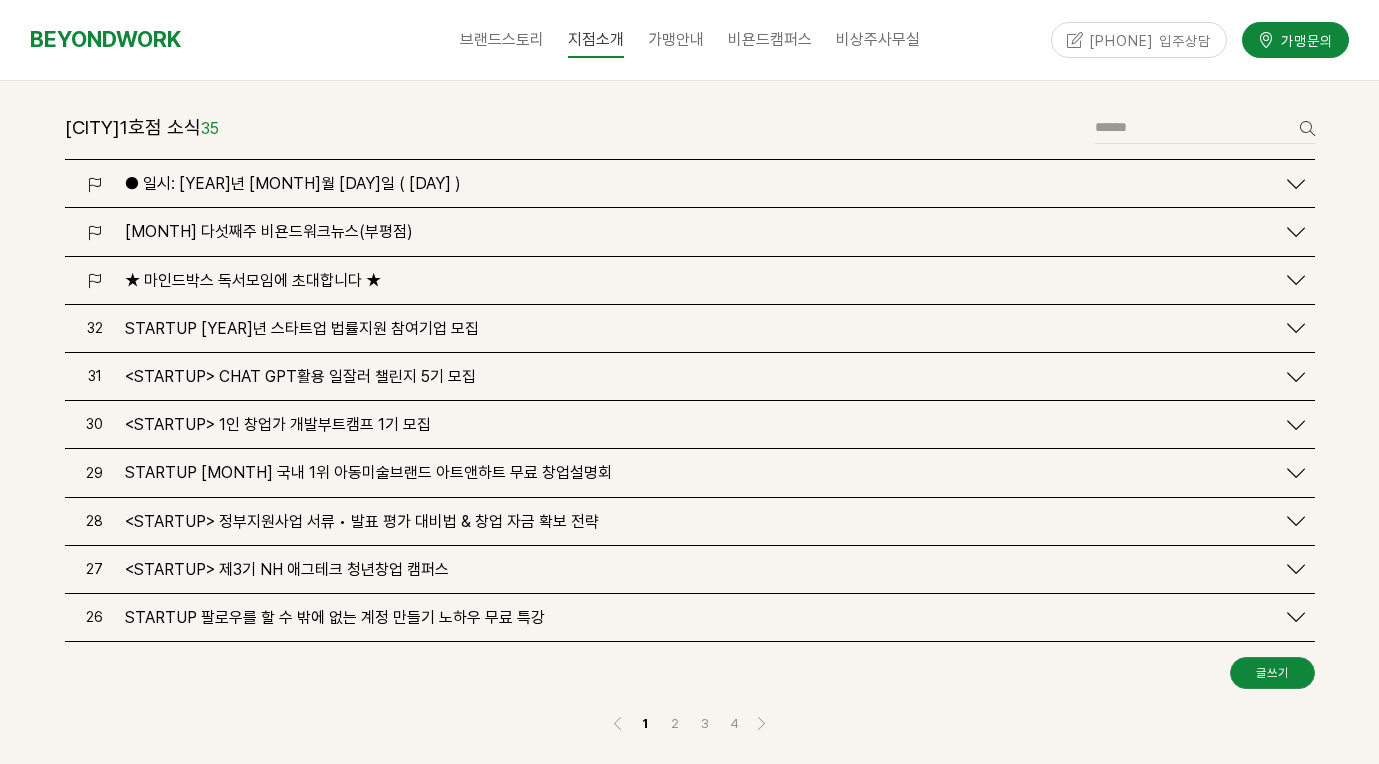 click on "<STARTUP> 제3기 NH 애그테크 청년창업 캠퍼스" at bounding box center [695, 569] 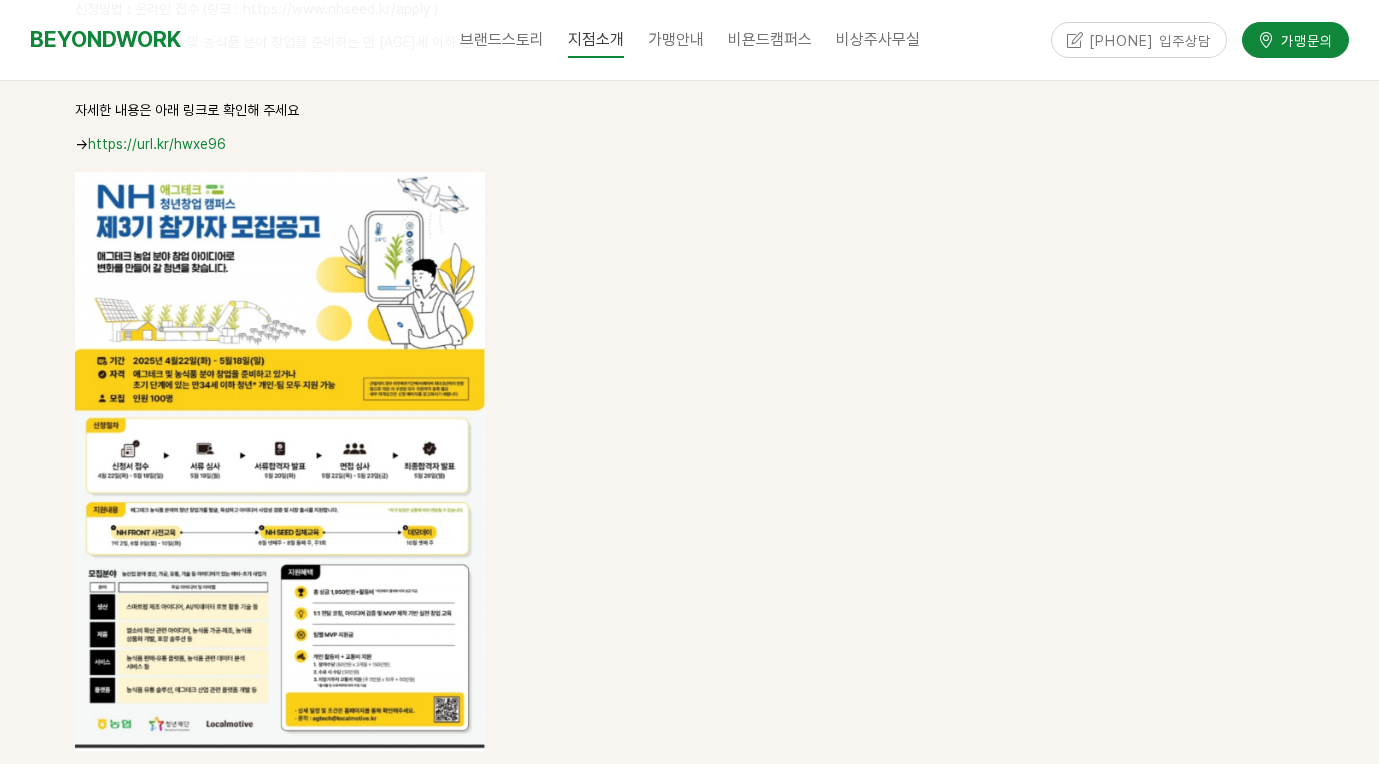 scroll, scrollTop: 3222, scrollLeft: 0, axis: vertical 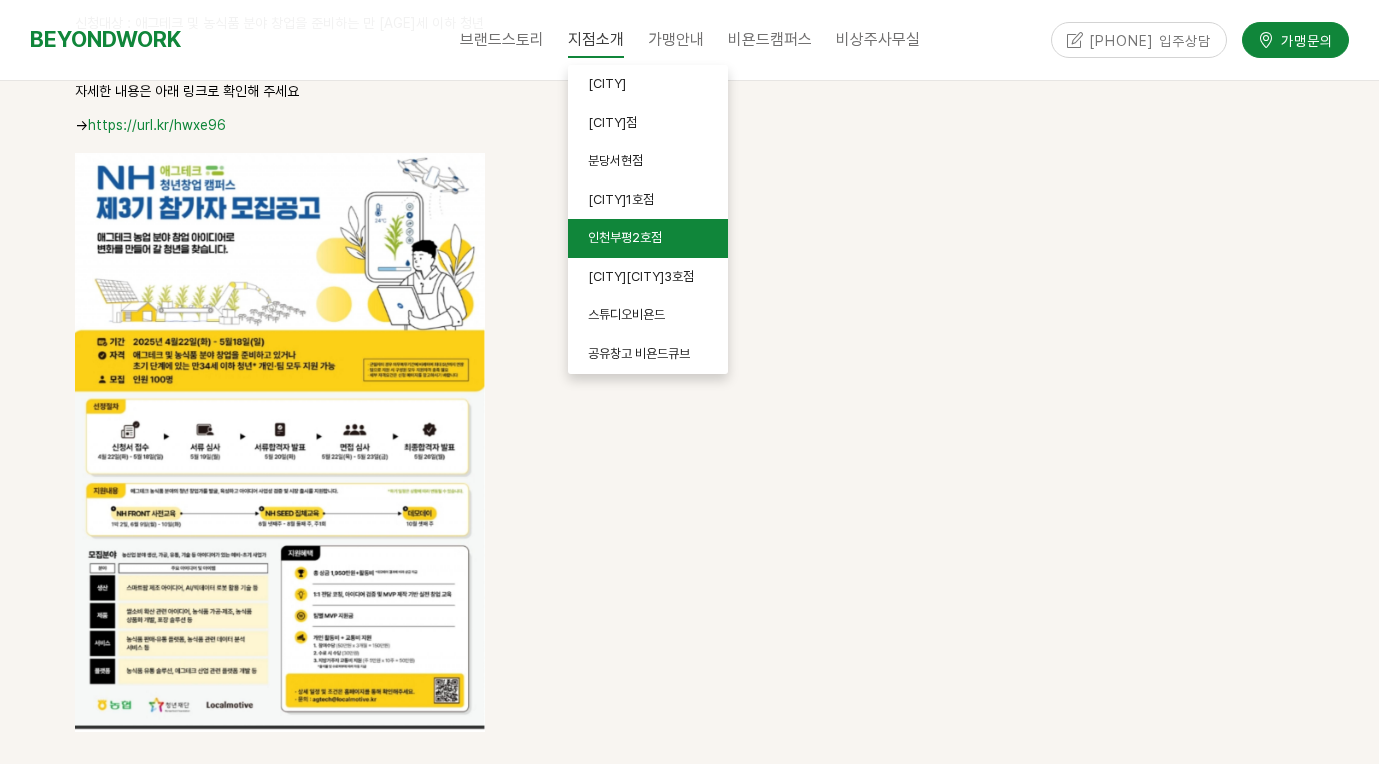 click on "인천부평2호점" at bounding box center [648, 238] 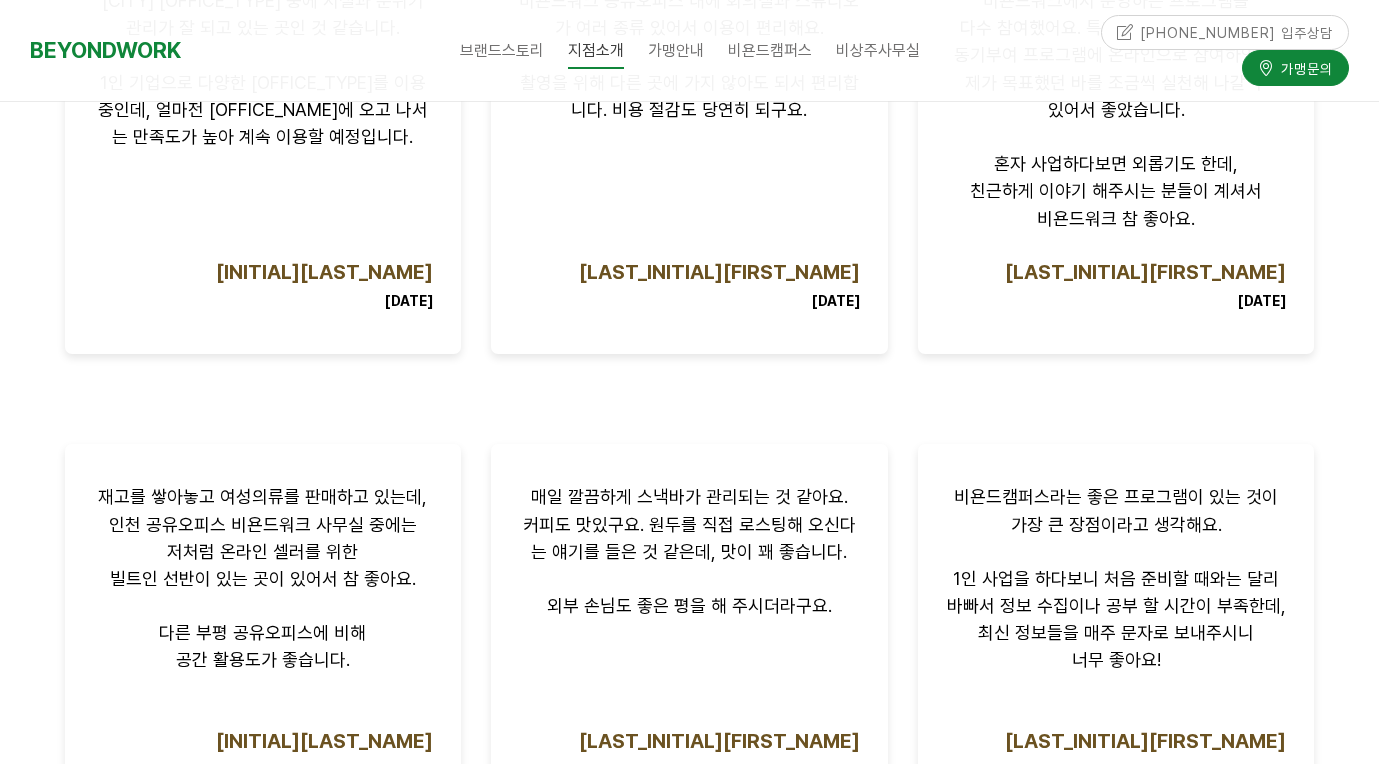 scroll, scrollTop: 1626, scrollLeft: 0, axis: vertical 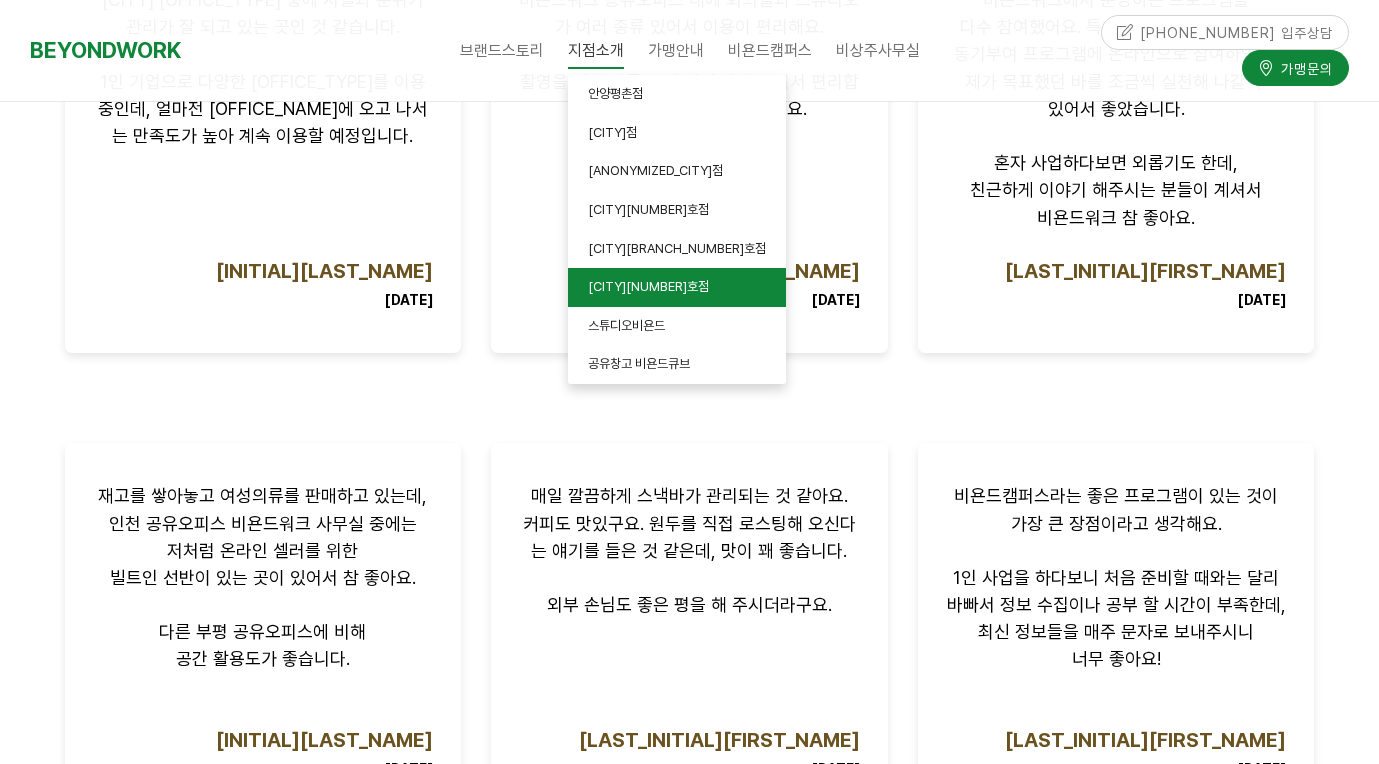 click on "[CITY][CITY]3호점" at bounding box center (677, 287) 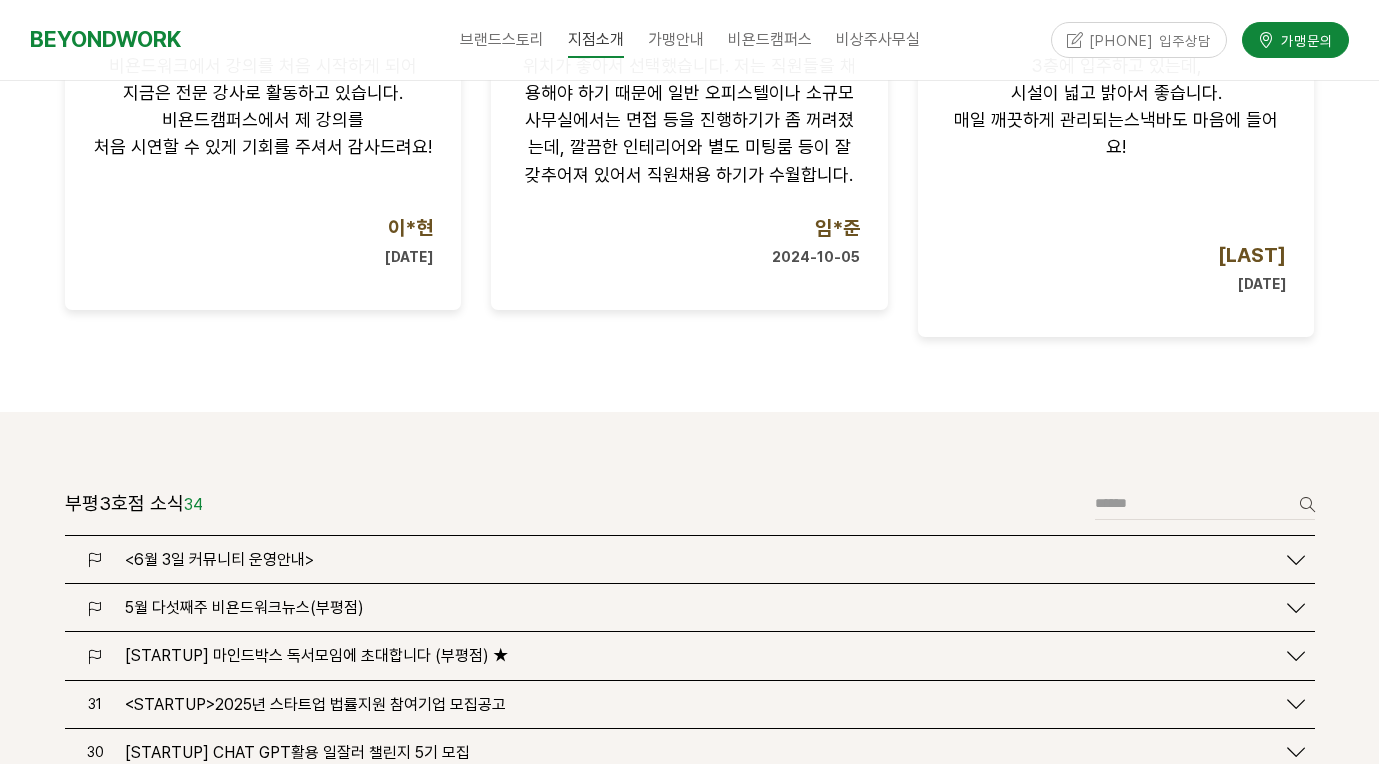 scroll, scrollTop: 2116, scrollLeft: 0, axis: vertical 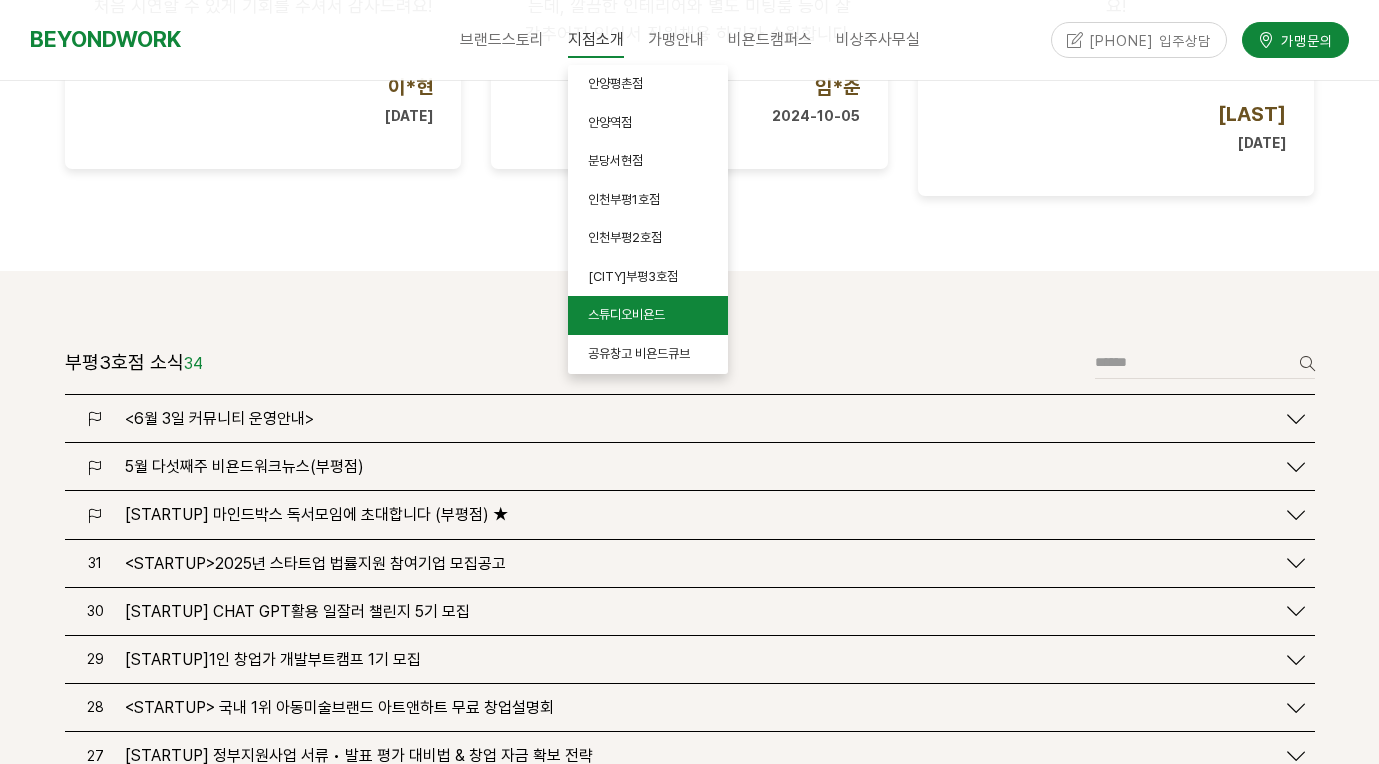 click on "스튜디오비욘드" at bounding box center (626, 314) 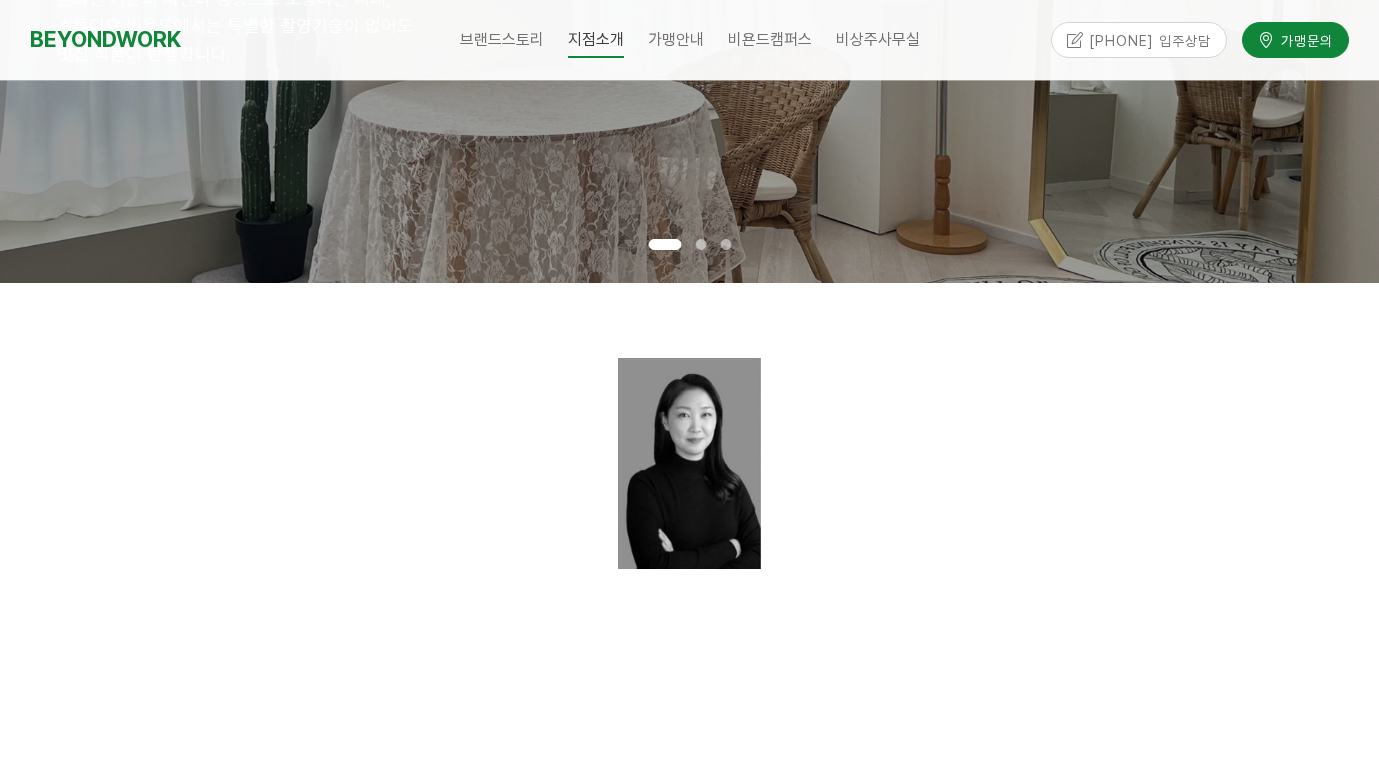 scroll, scrollTop: 0, scrollLeft: 0, axis: both 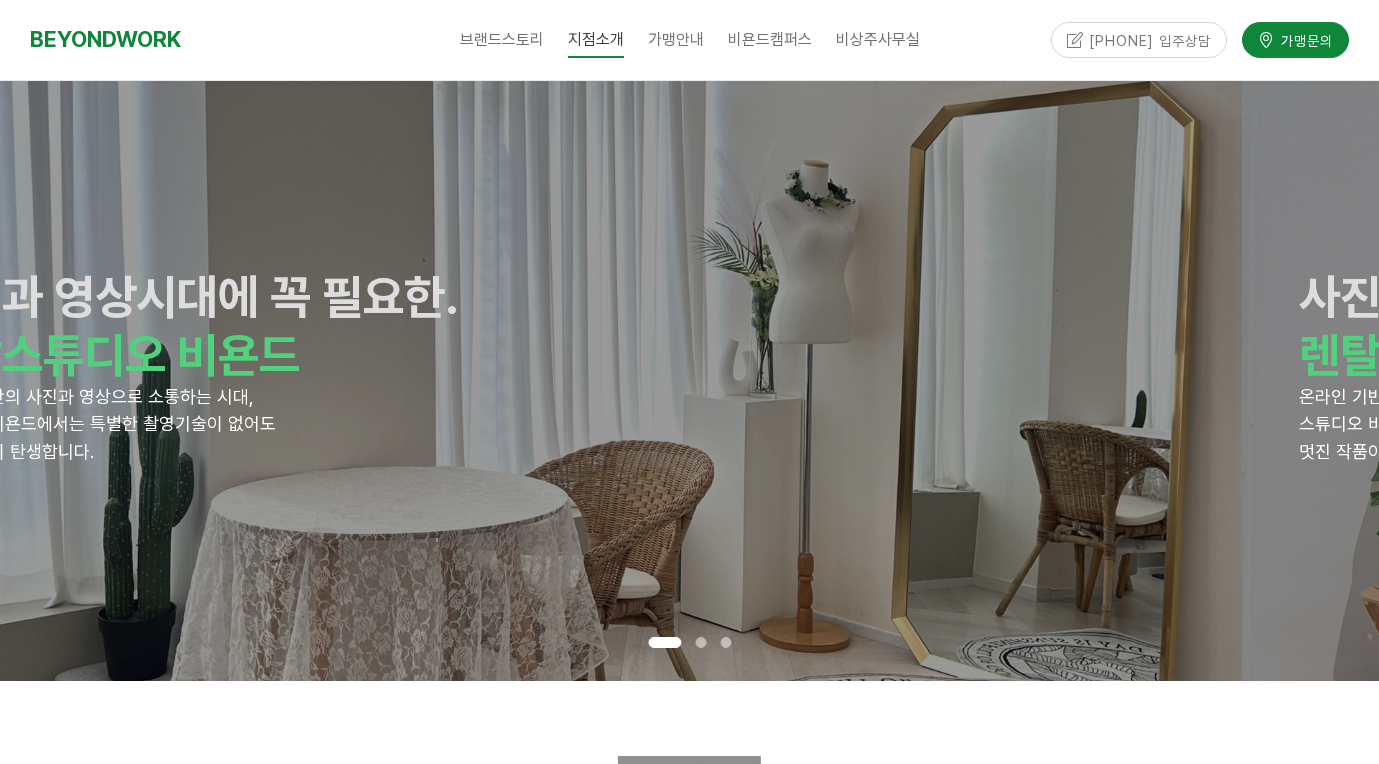 drag, startPoint x: 806, startPoint y: 317, endPoint x: 661, endPoint y: 317, distance: 145 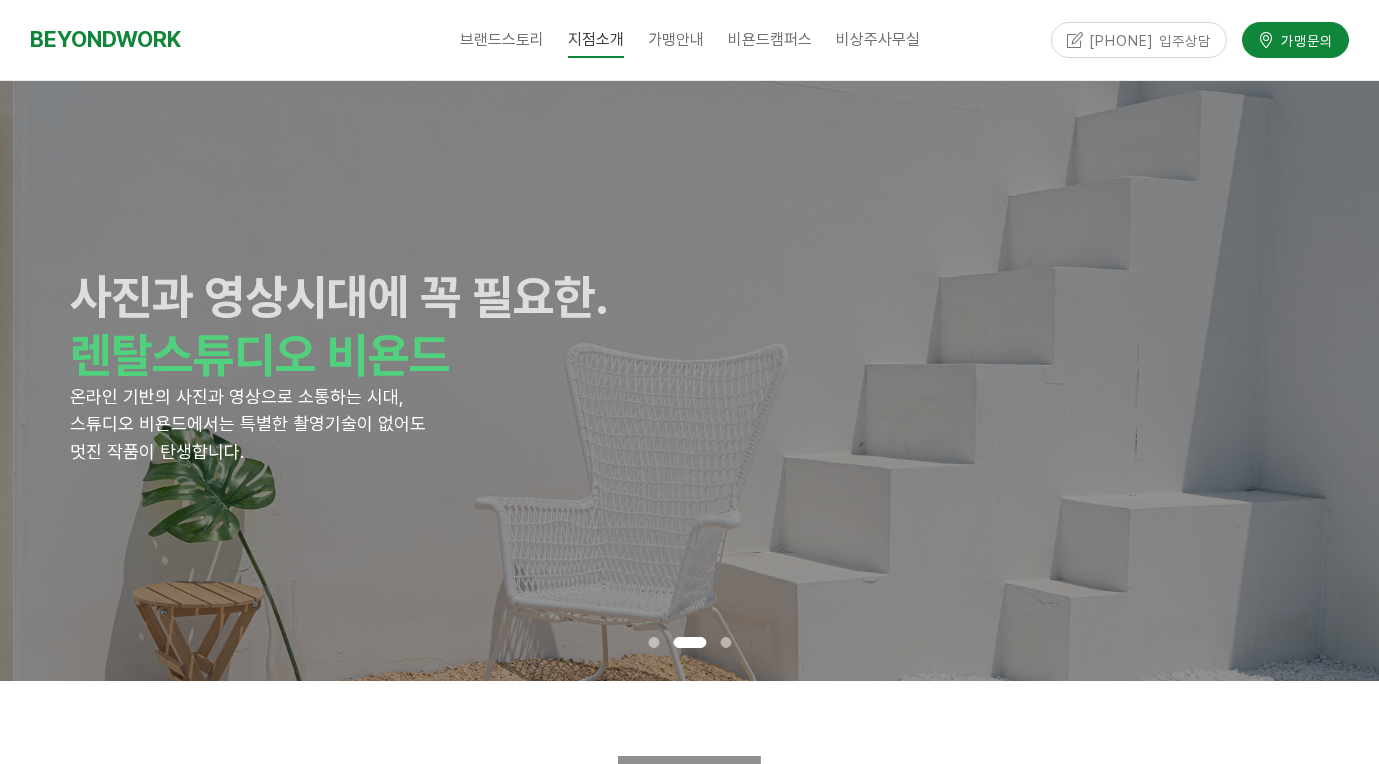 drag, startPoint x: 874, startPoint y: 363, endPoint x: 459, endPoint y: 452, distance: 424.4361 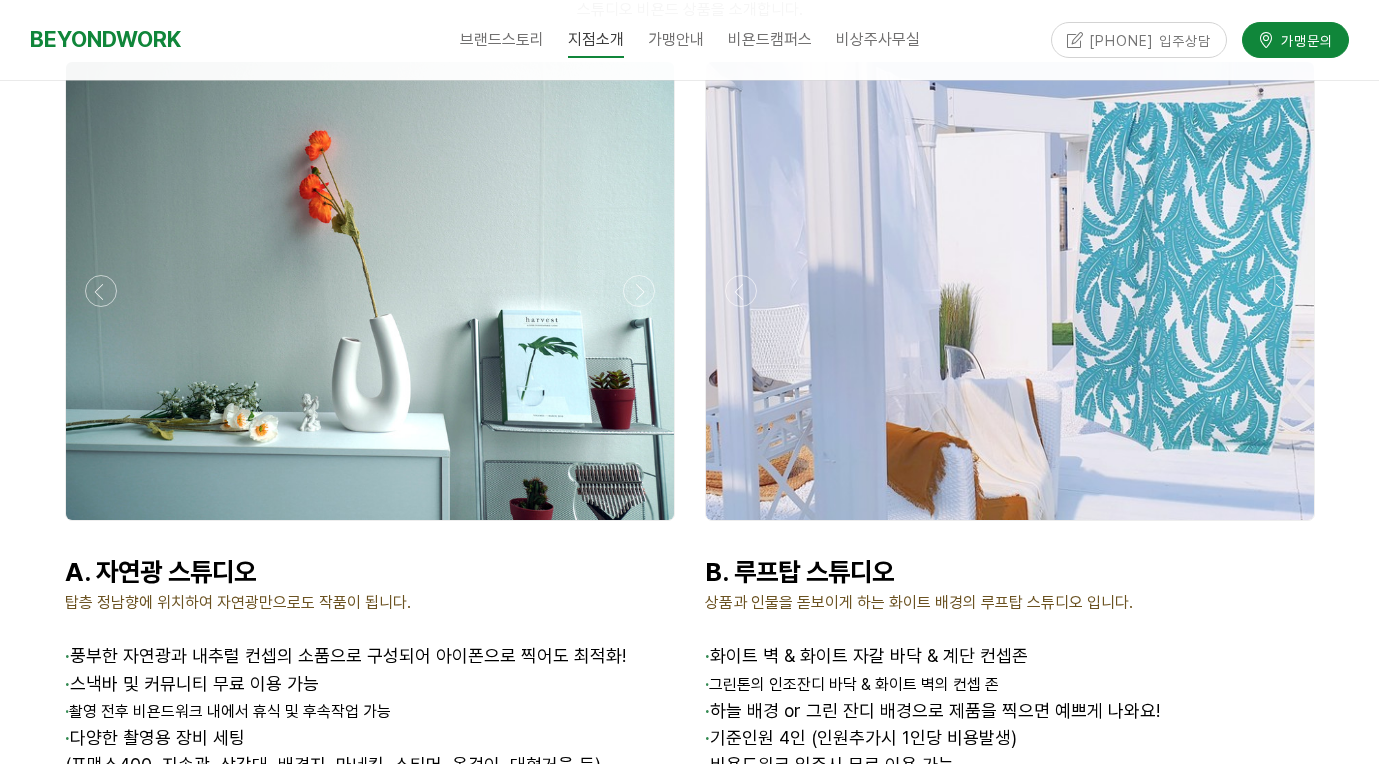 scroll, scrollTop: 2544, scrollLeft: 0, axis: vertical 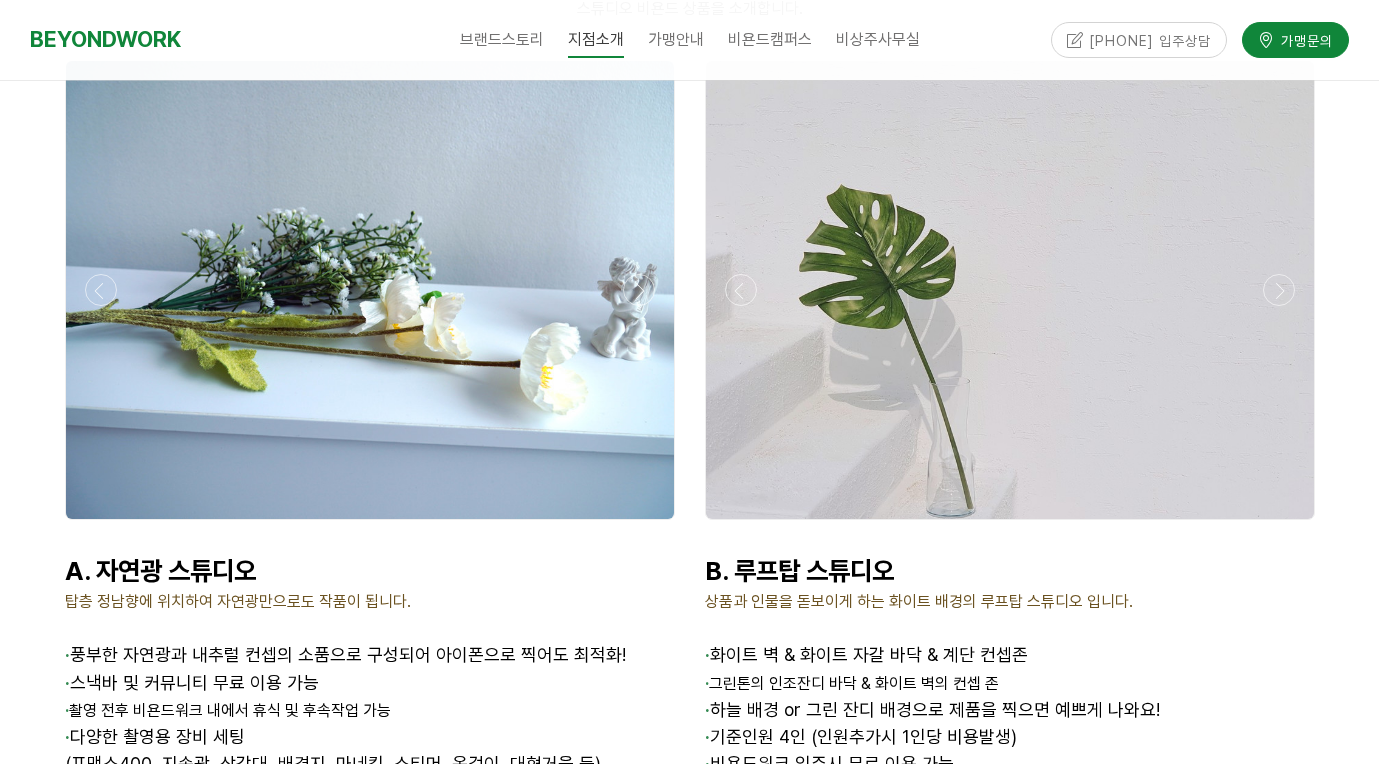 click at bounding box center (370, 525) 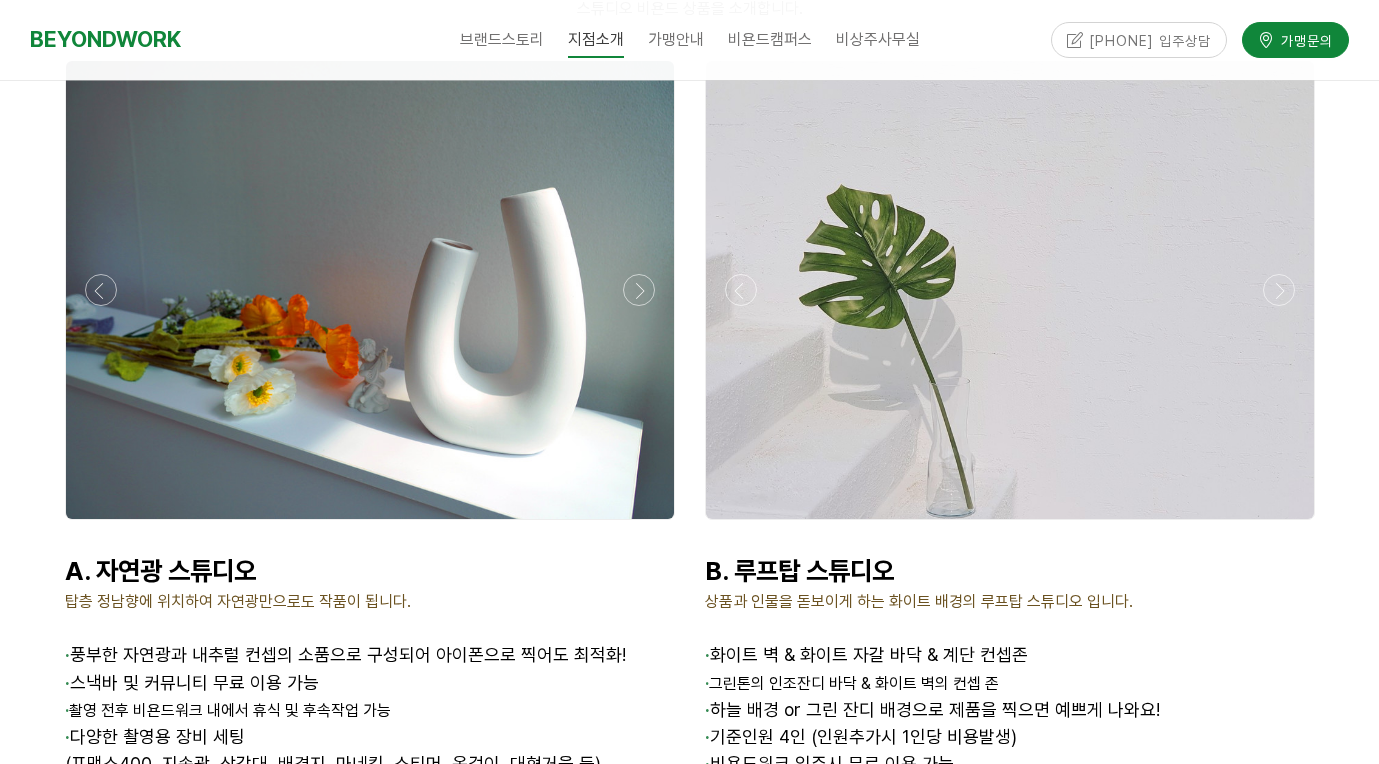 click at bounding box center [370, 525] 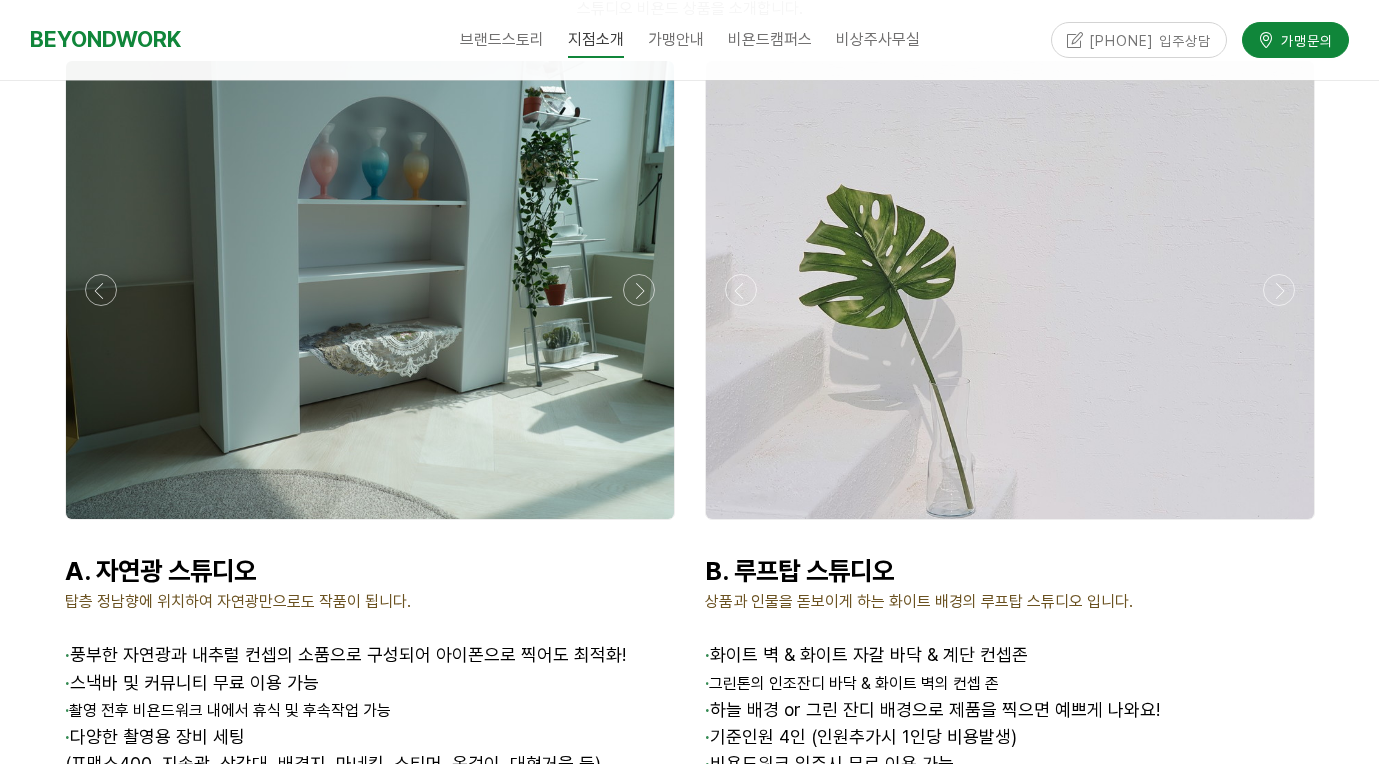 click at bounding box center [370, 525] 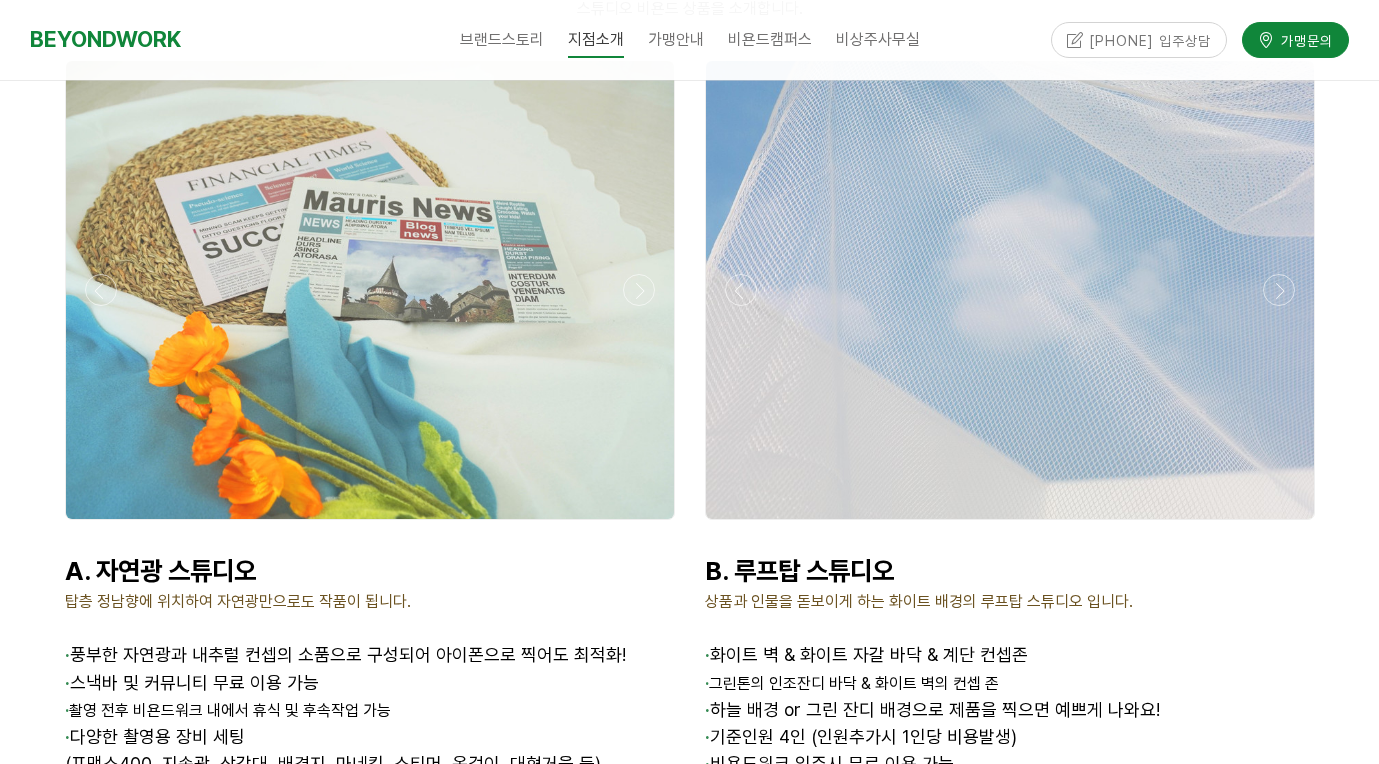 click at bounding box center (1010, 525) 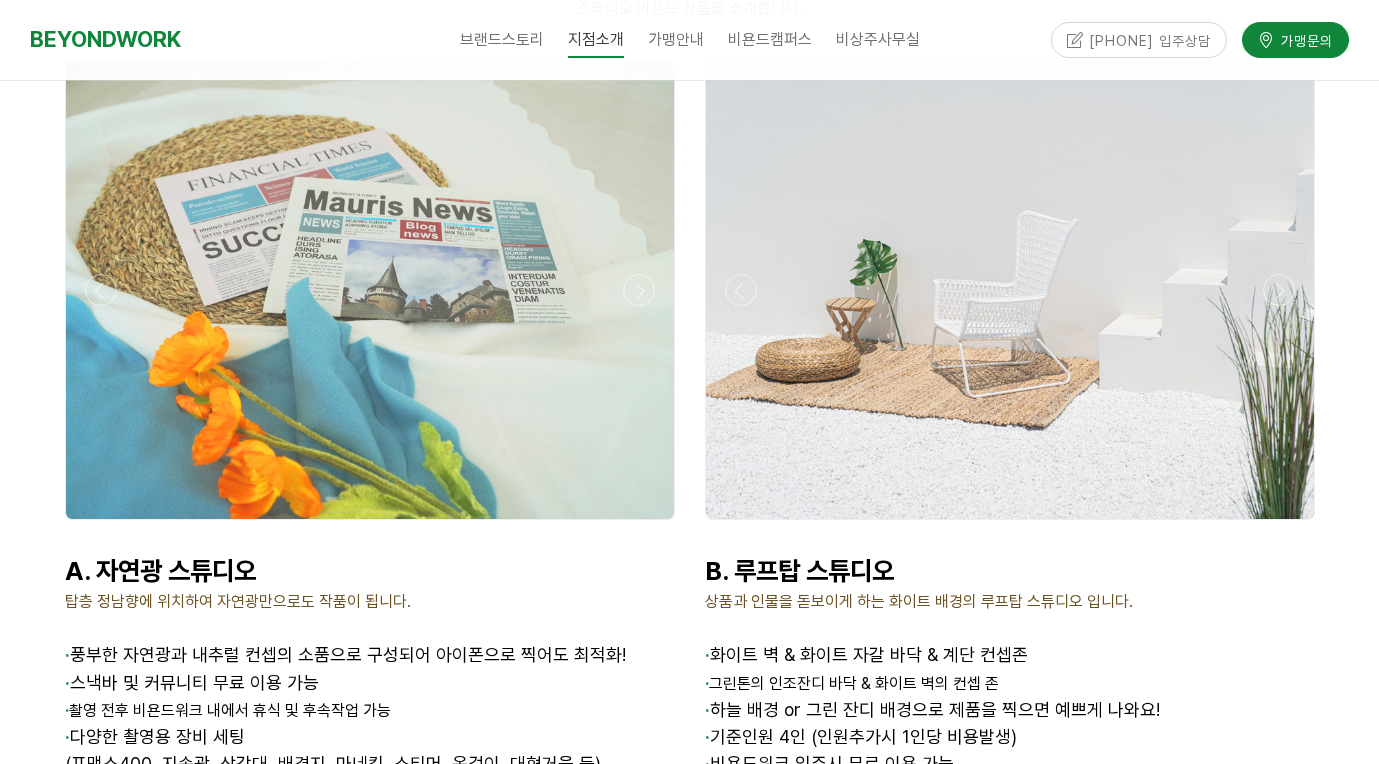 click at bounding box center (1010, 525) 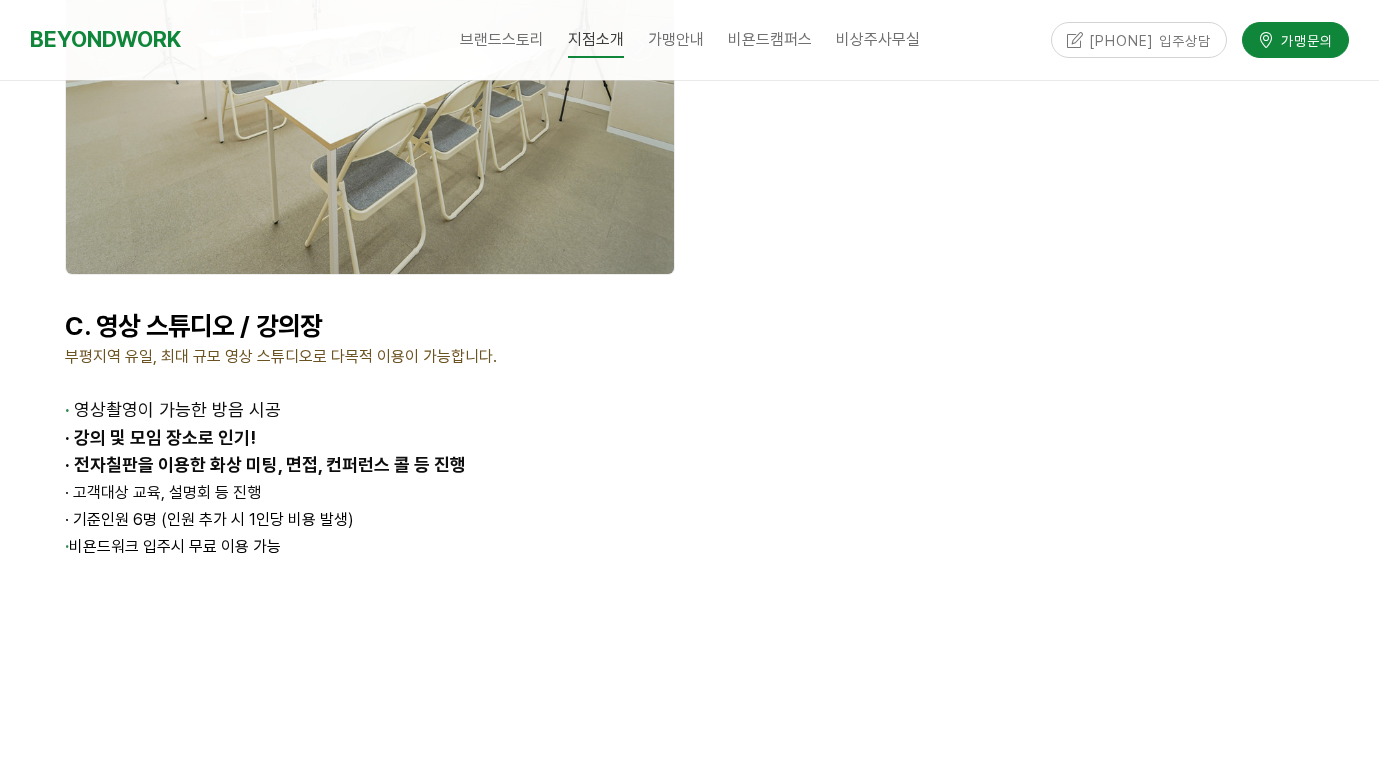 scroll, scrollTop: 3399, scrollLeft: 0, axis: vertical 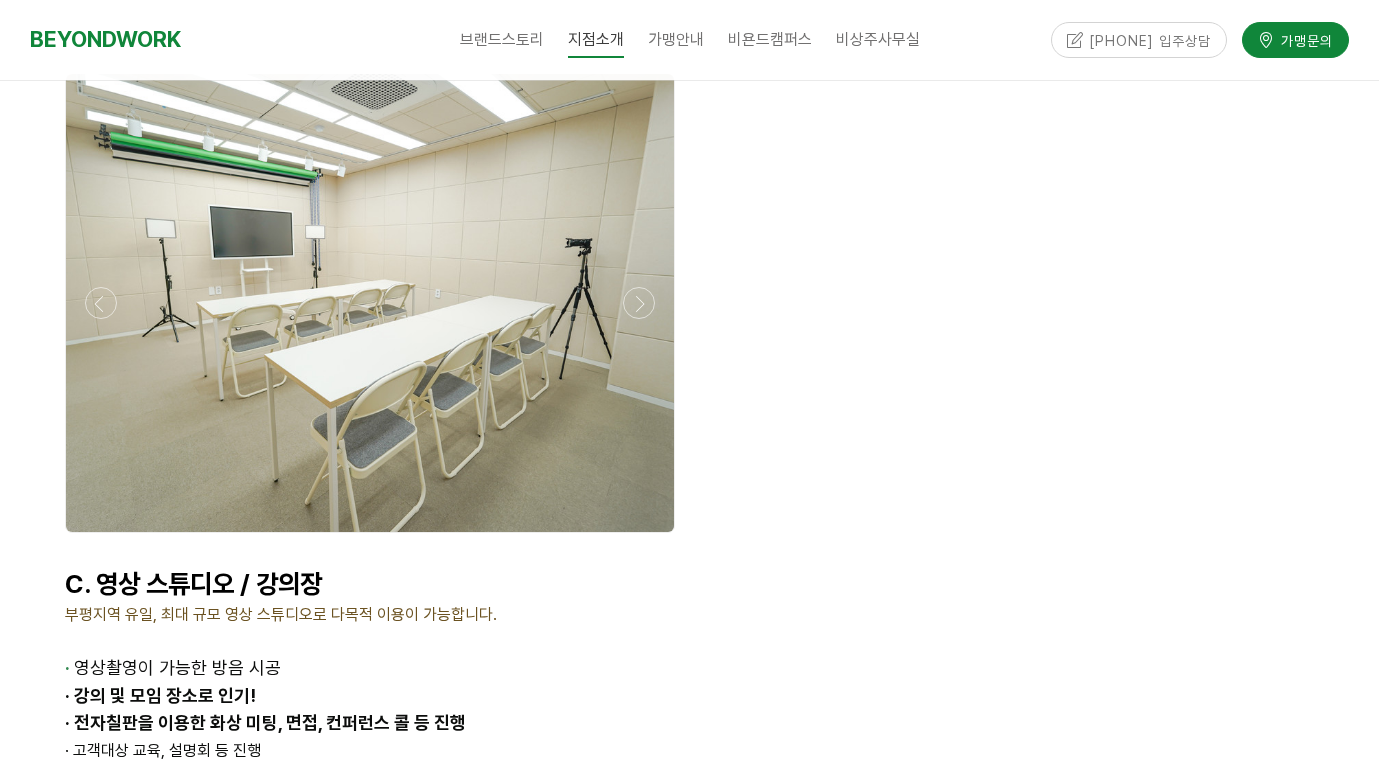 click at bounding box center (370, 538) 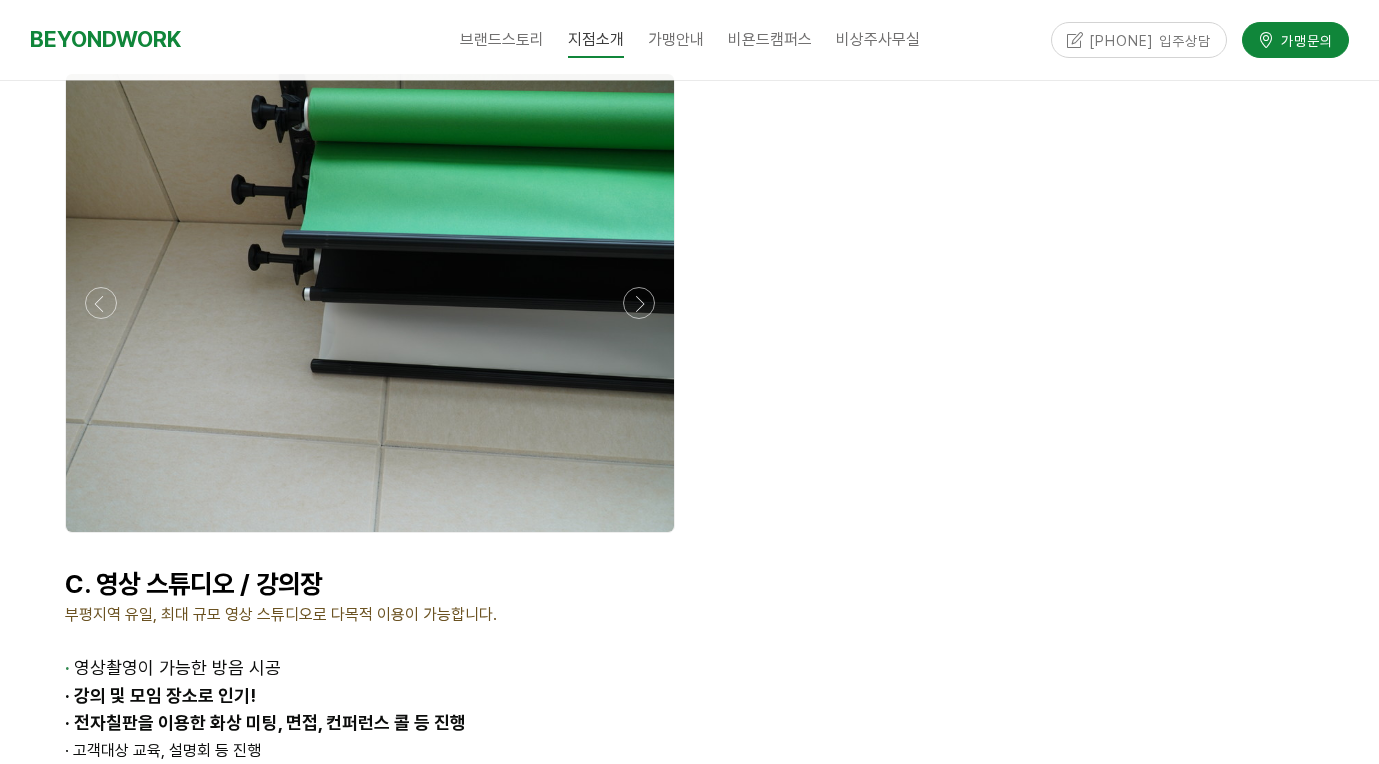 click at bounding box center [370, 538] 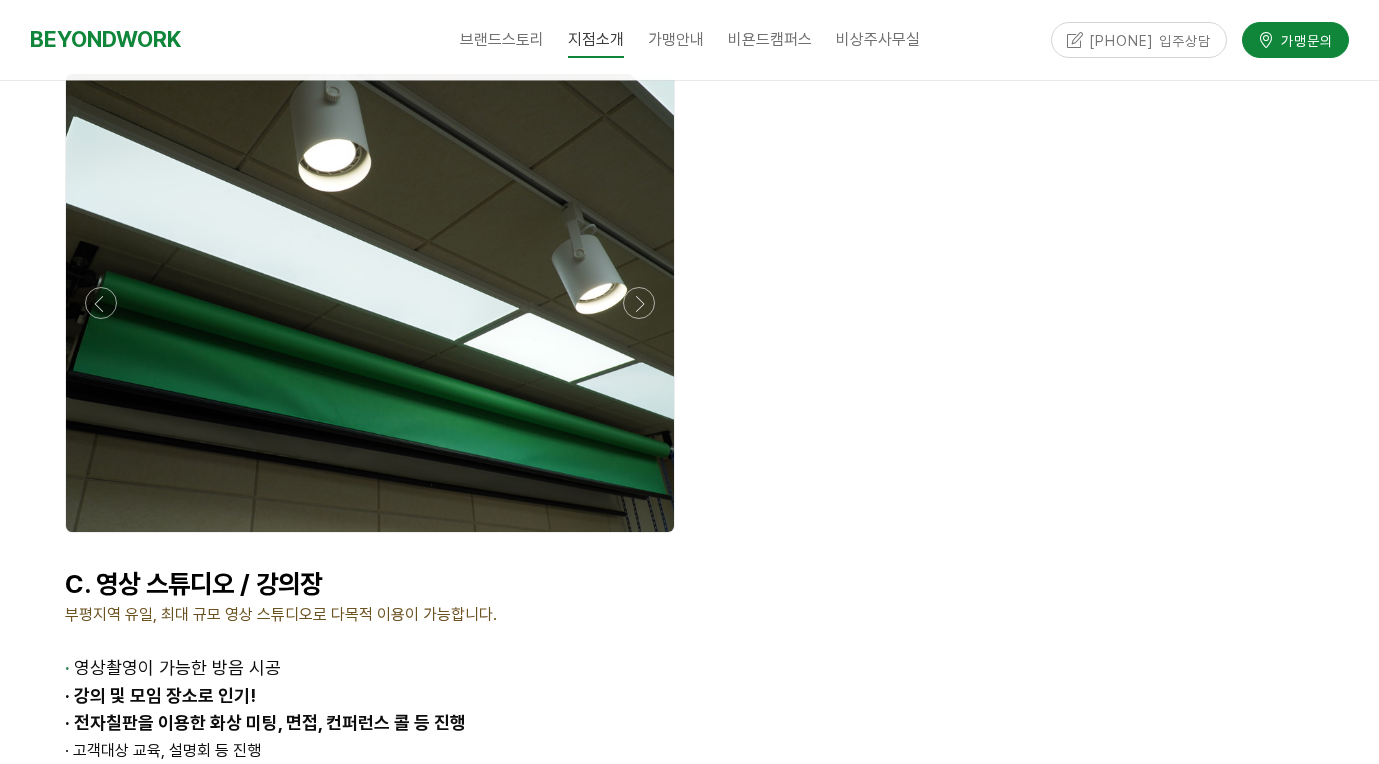 click at bounding box center [370, 538] 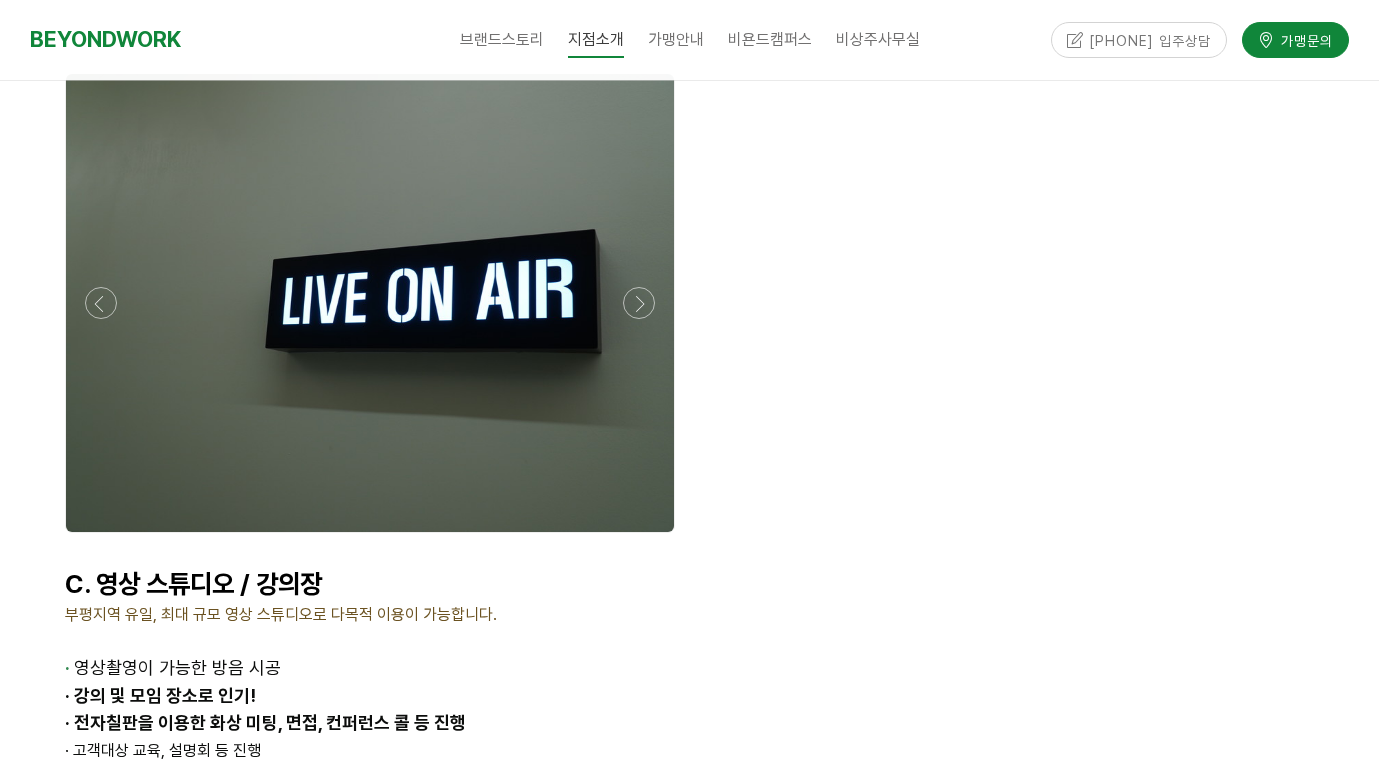 click at bounding box center [370, 538] 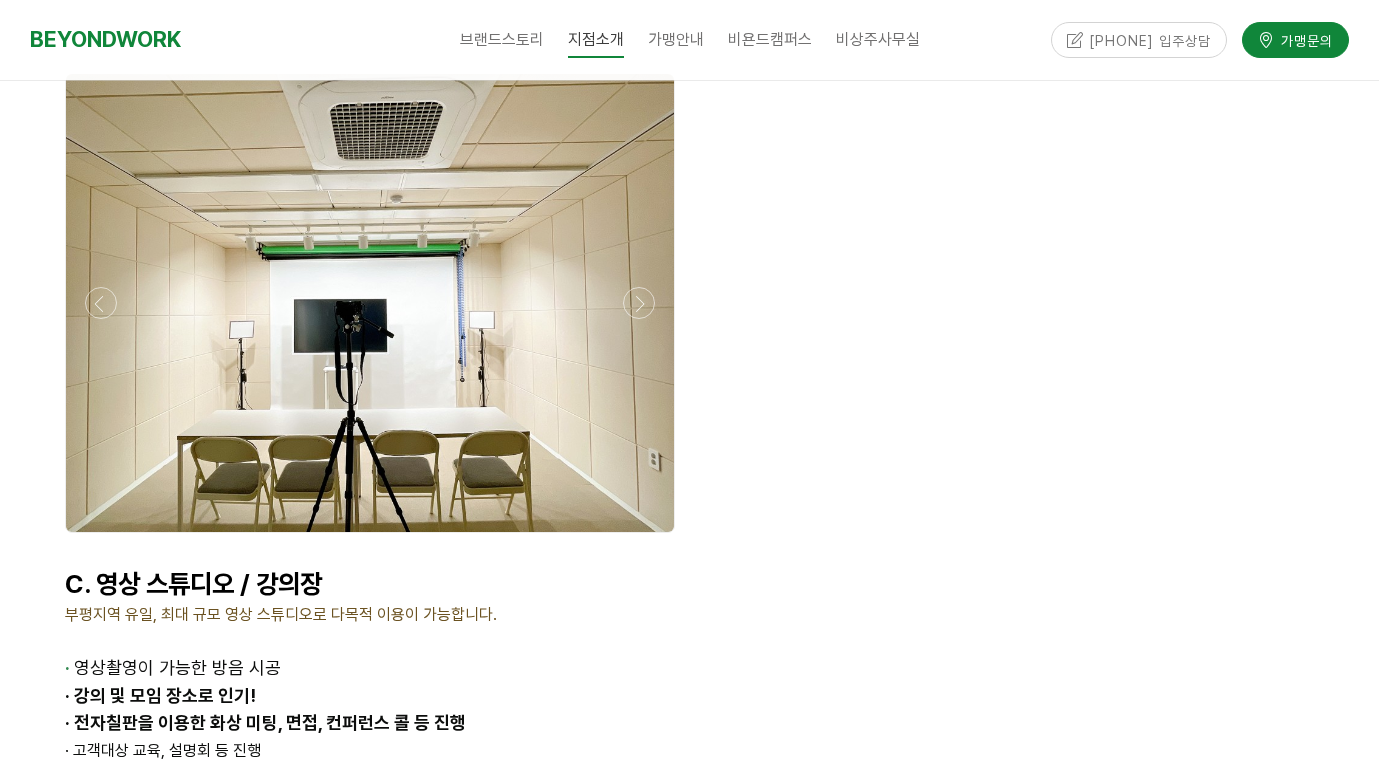 click at bounding box center [370, 538] 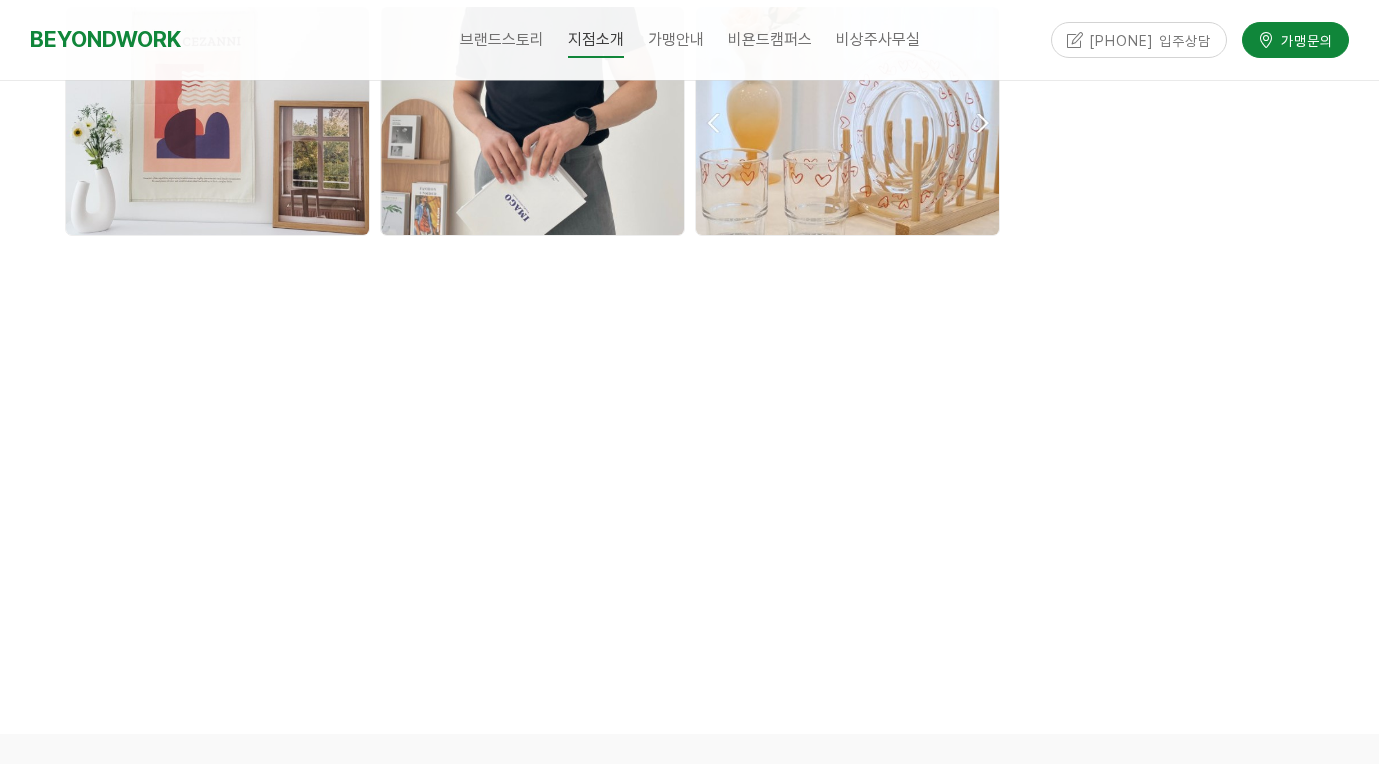 scroll, scrollTop: 5620, scrollLeft: 0, axis: vertical 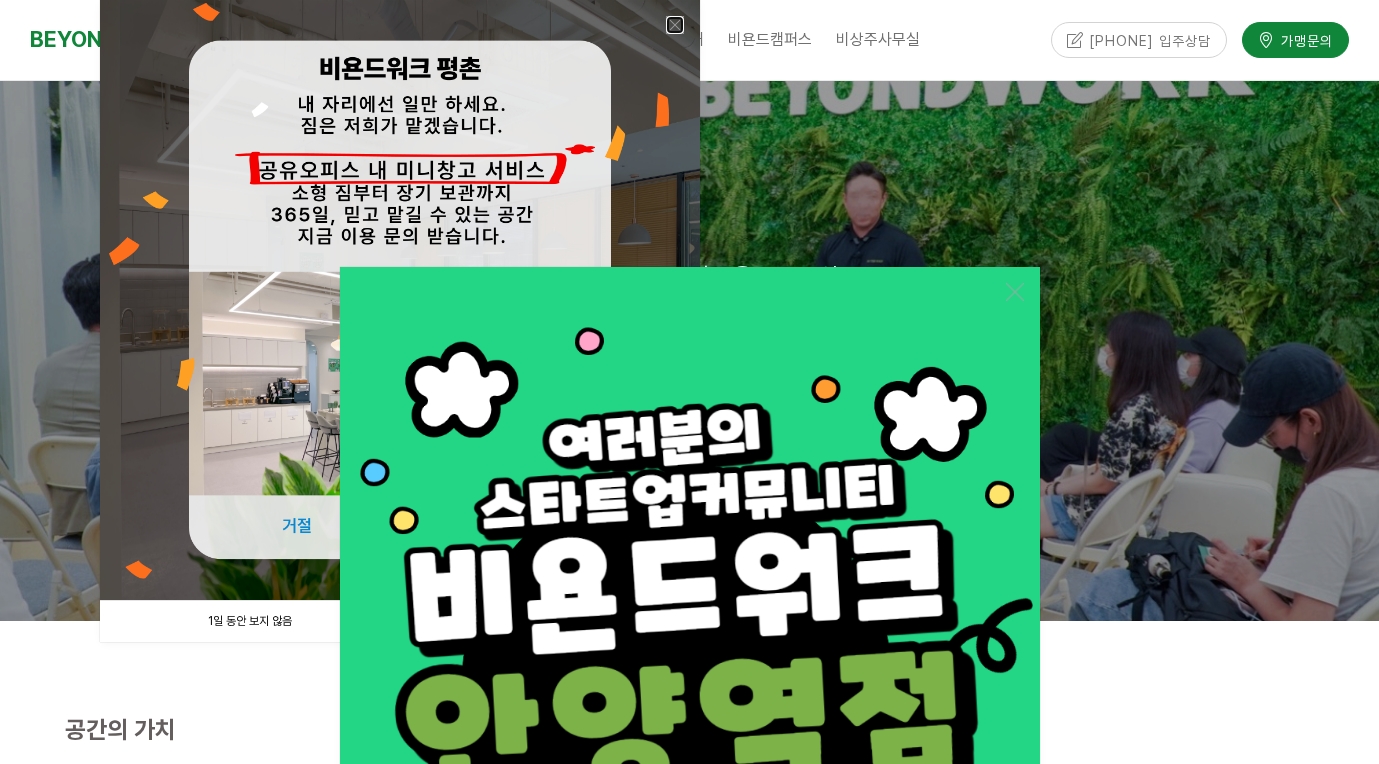 click at bounding box center [675, 25] 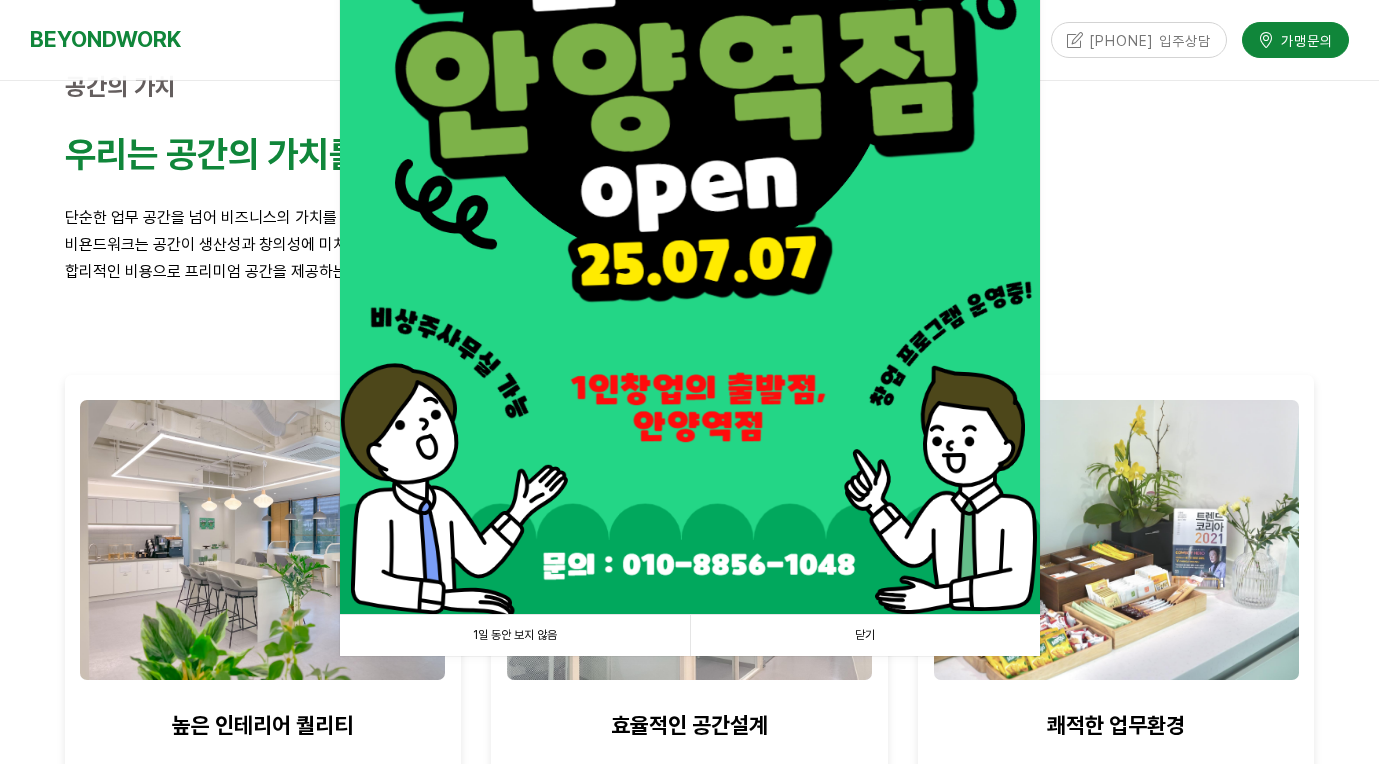 scroll, scrollTop: 736, scrollLeft: 0, axis: vertical 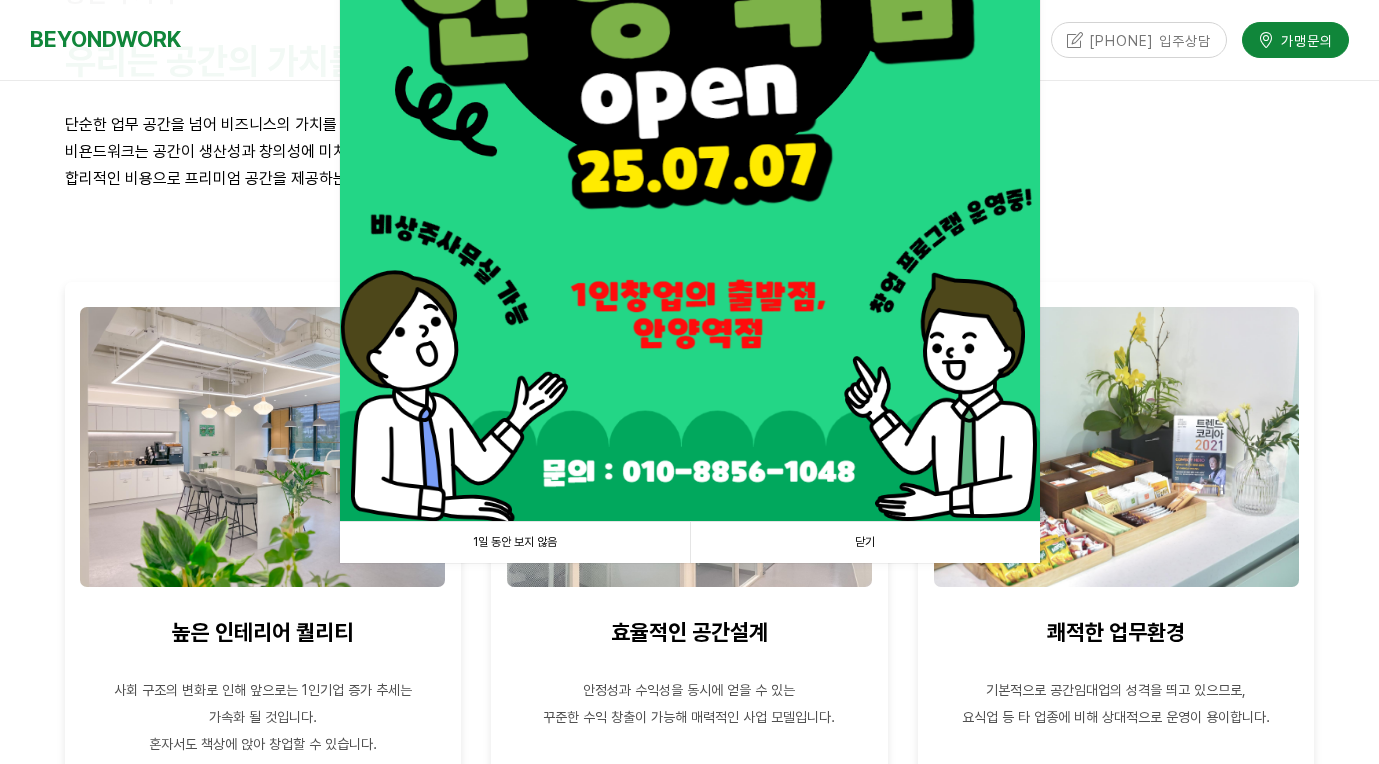 click on "1일 동안 보지 않음" at bounding box center (515, 542) 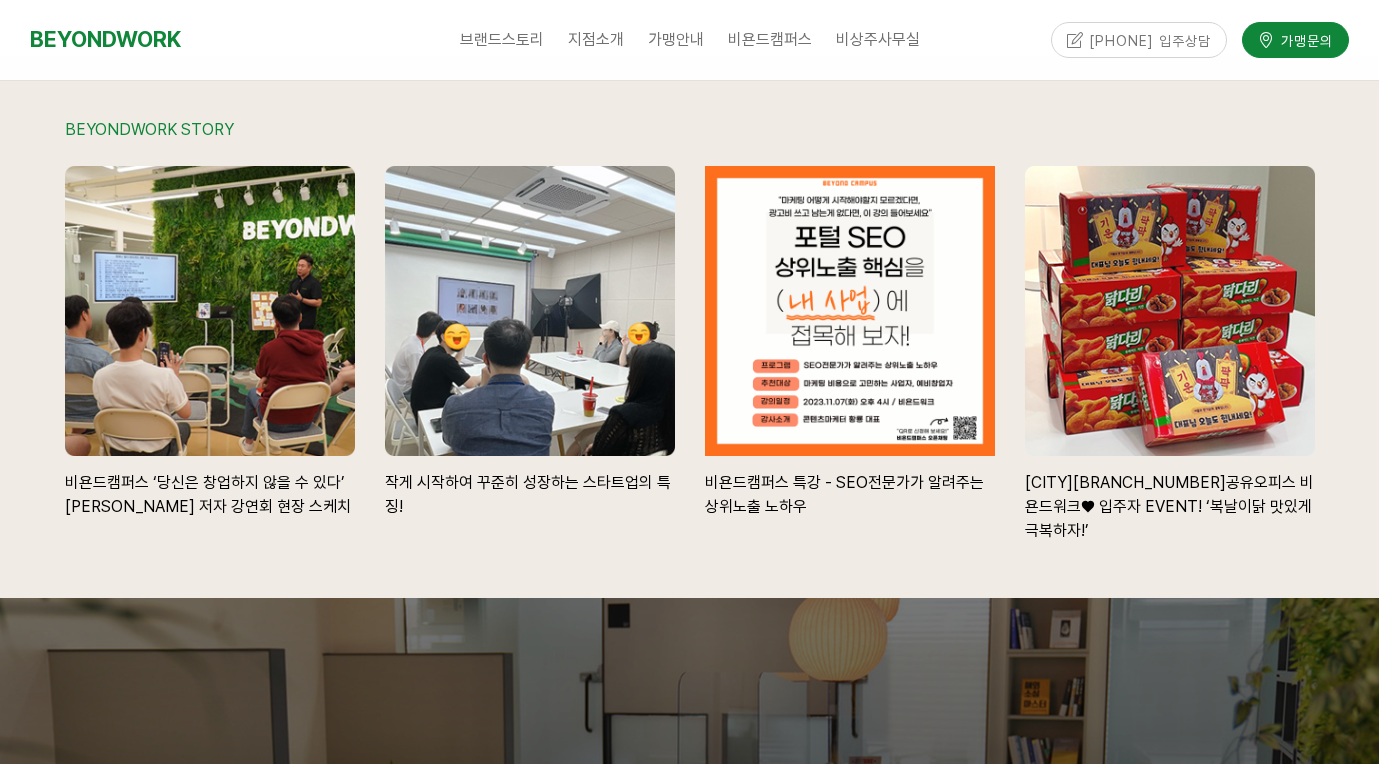 scroll, scrollTop: 4556, scrollLeft: 0, axis: vertical 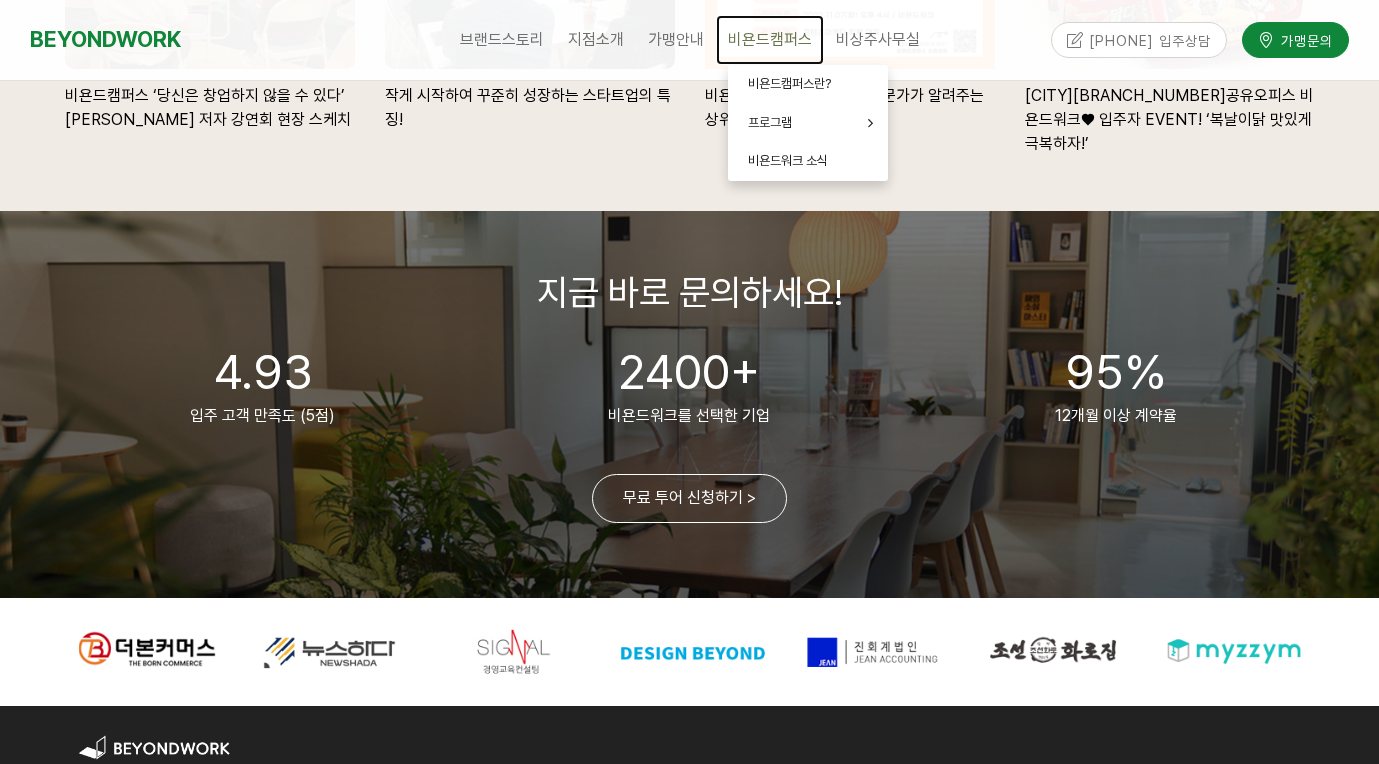 click on "비욘드캠퍼스" at bounding box center [770, 39] 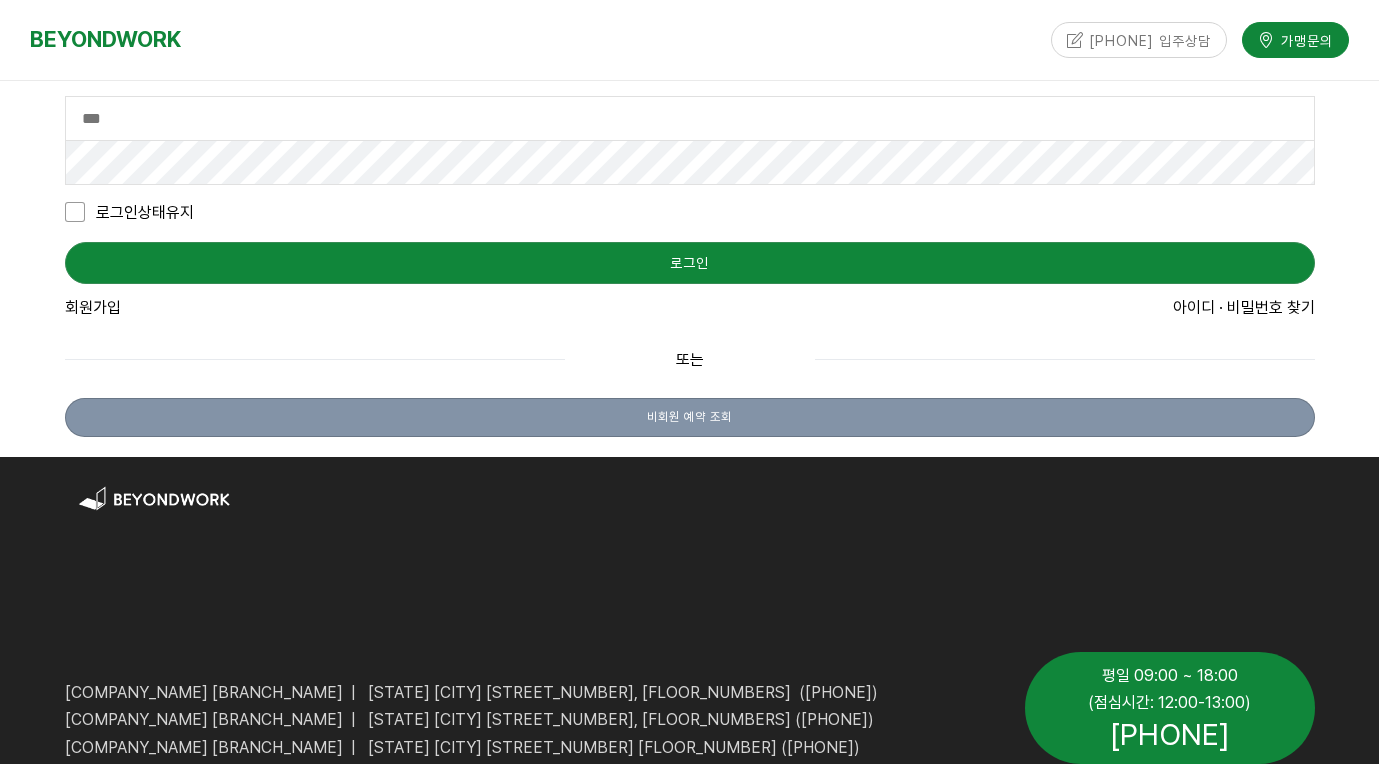 scroll, scrollTop: 0, scrollLeft: 0, axis: both 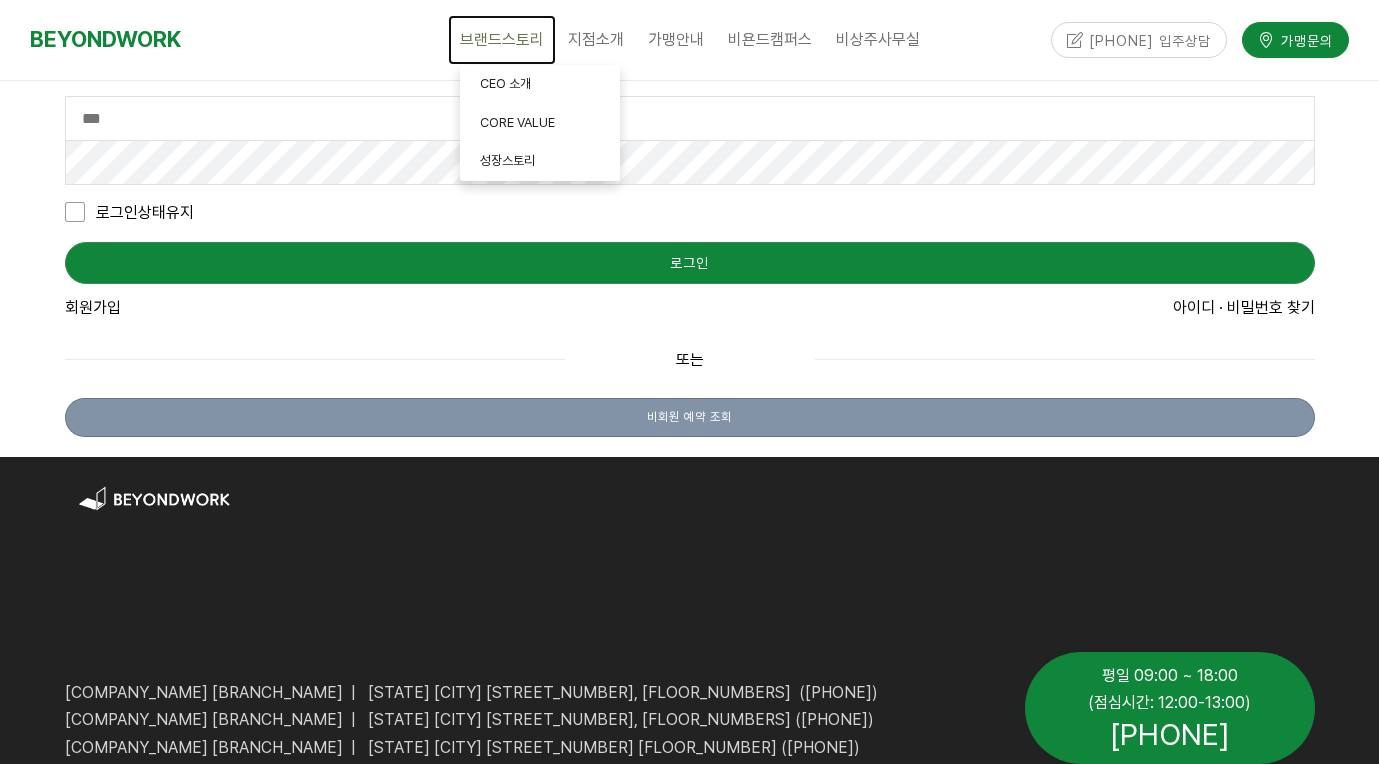 click on "브랜드스토리" at bounding box center (502, 40) 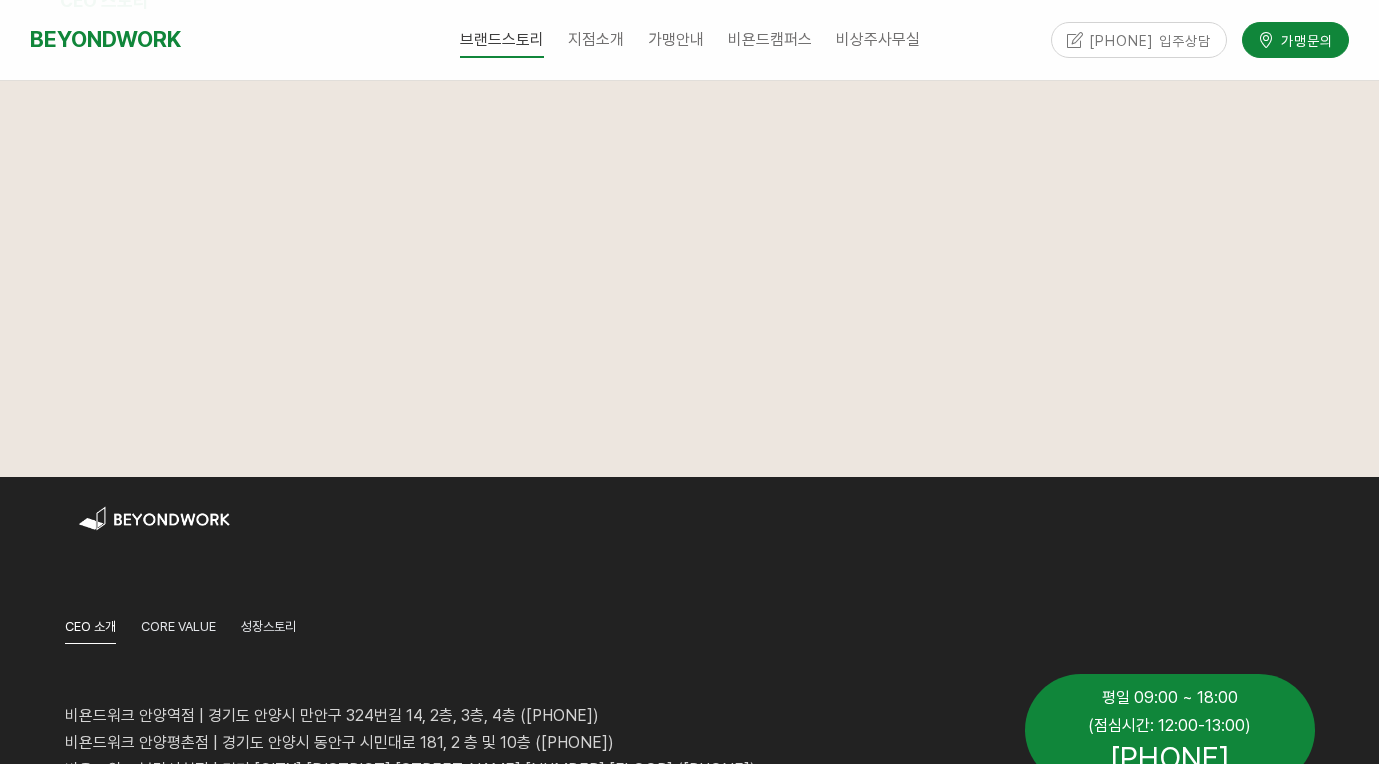 scroll, scrollTop: 2616, scrollLeft: 0, axis: vertical 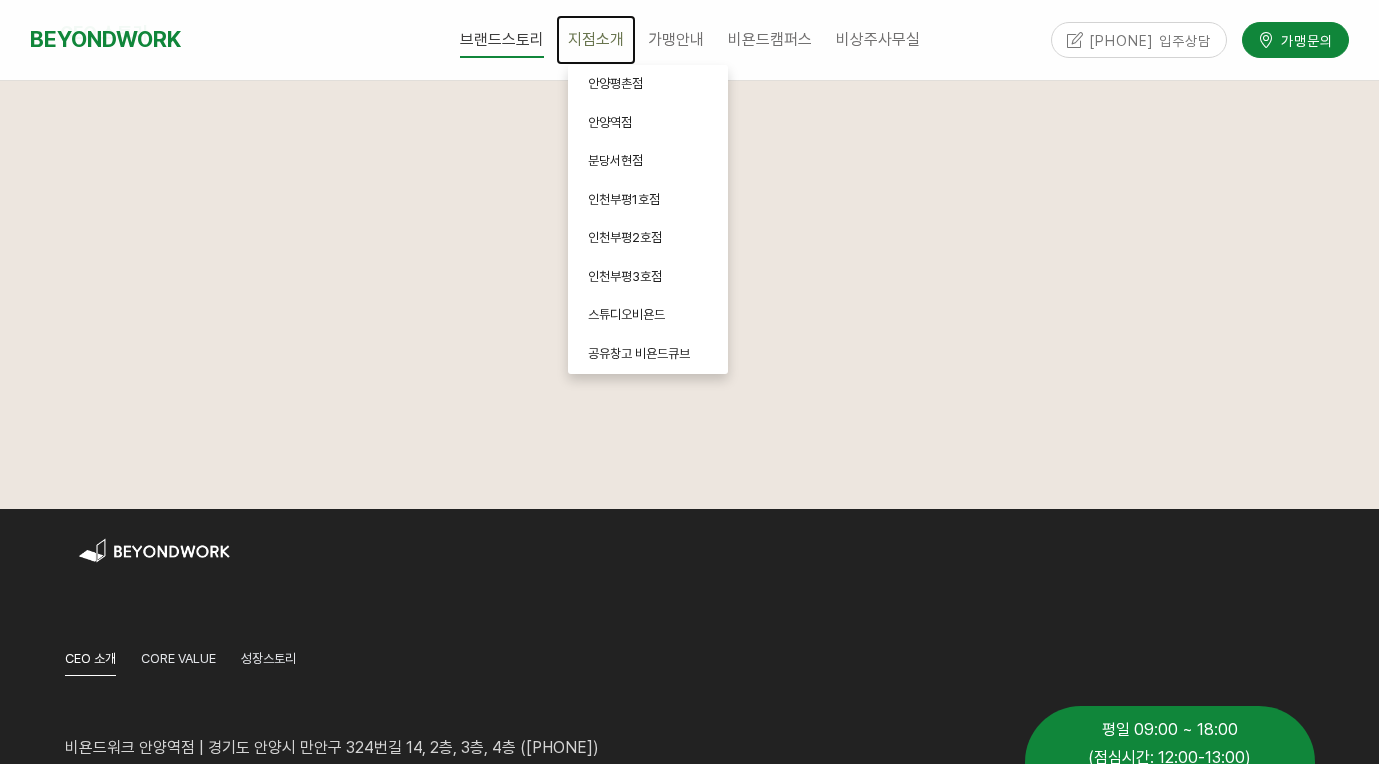 click on "지점소개" at bounding box center (596, 39) 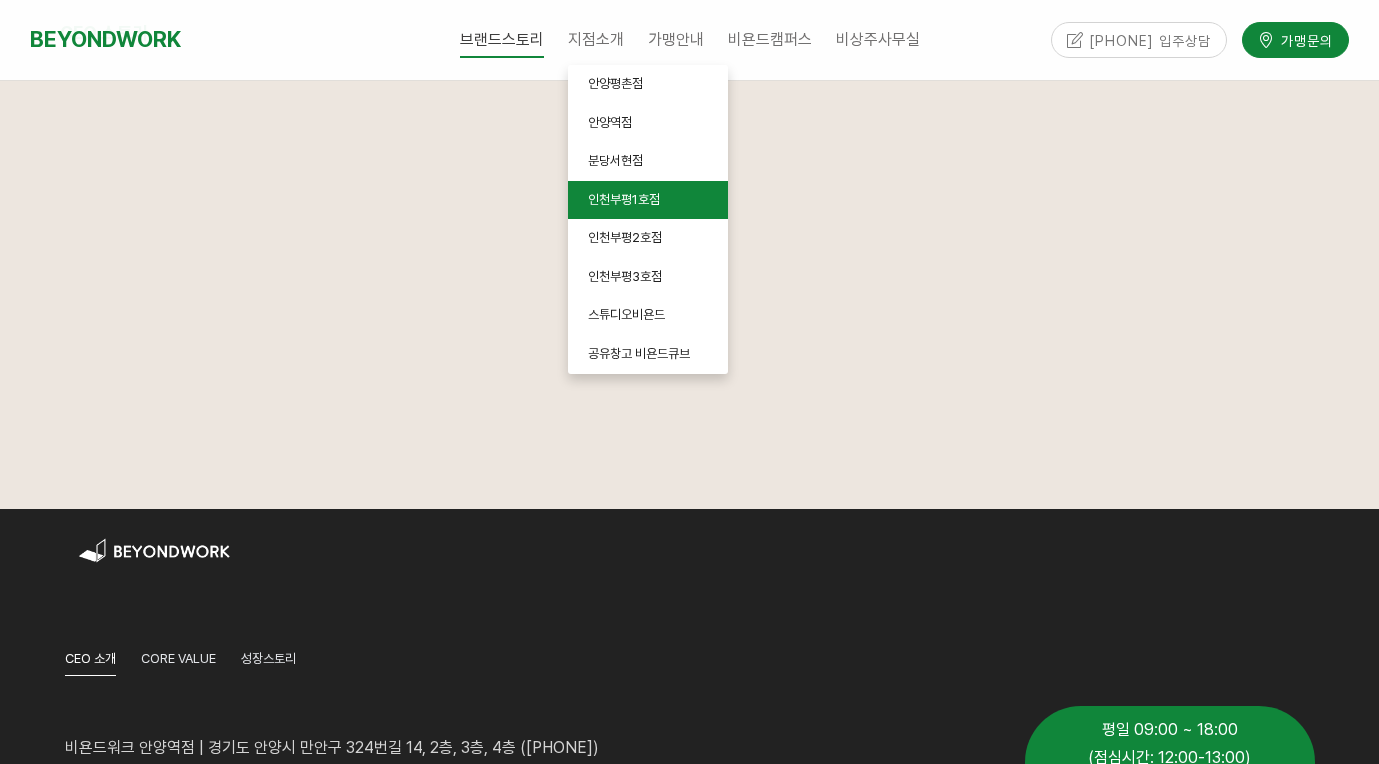 click on "인천부평1호점" at bounding box center (624, 199) 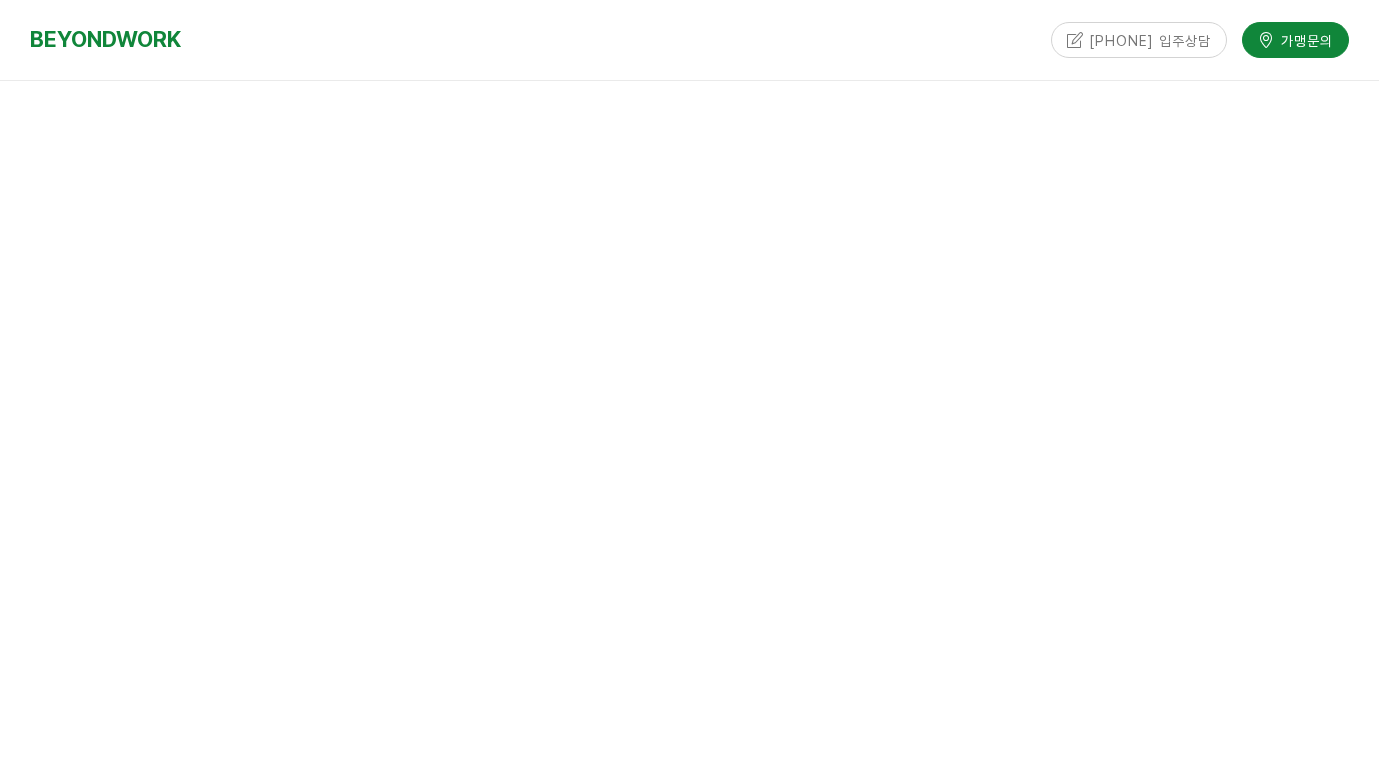 scroll, scrollTop: 0, scrollLeft: 0, axis: both 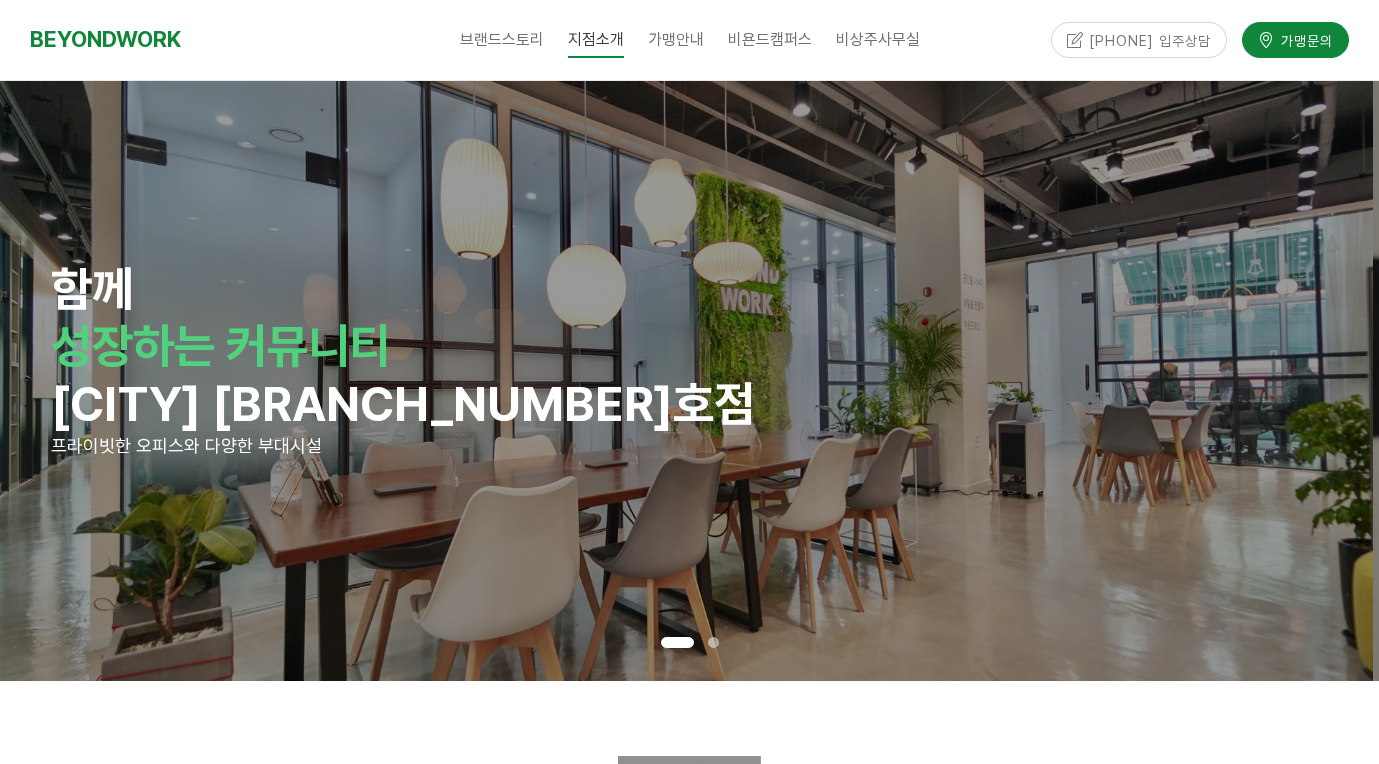 drag, startPoint x: 1304, startPoint y: 387, endPoint x: 849, endPoint y: 387, distance: 455 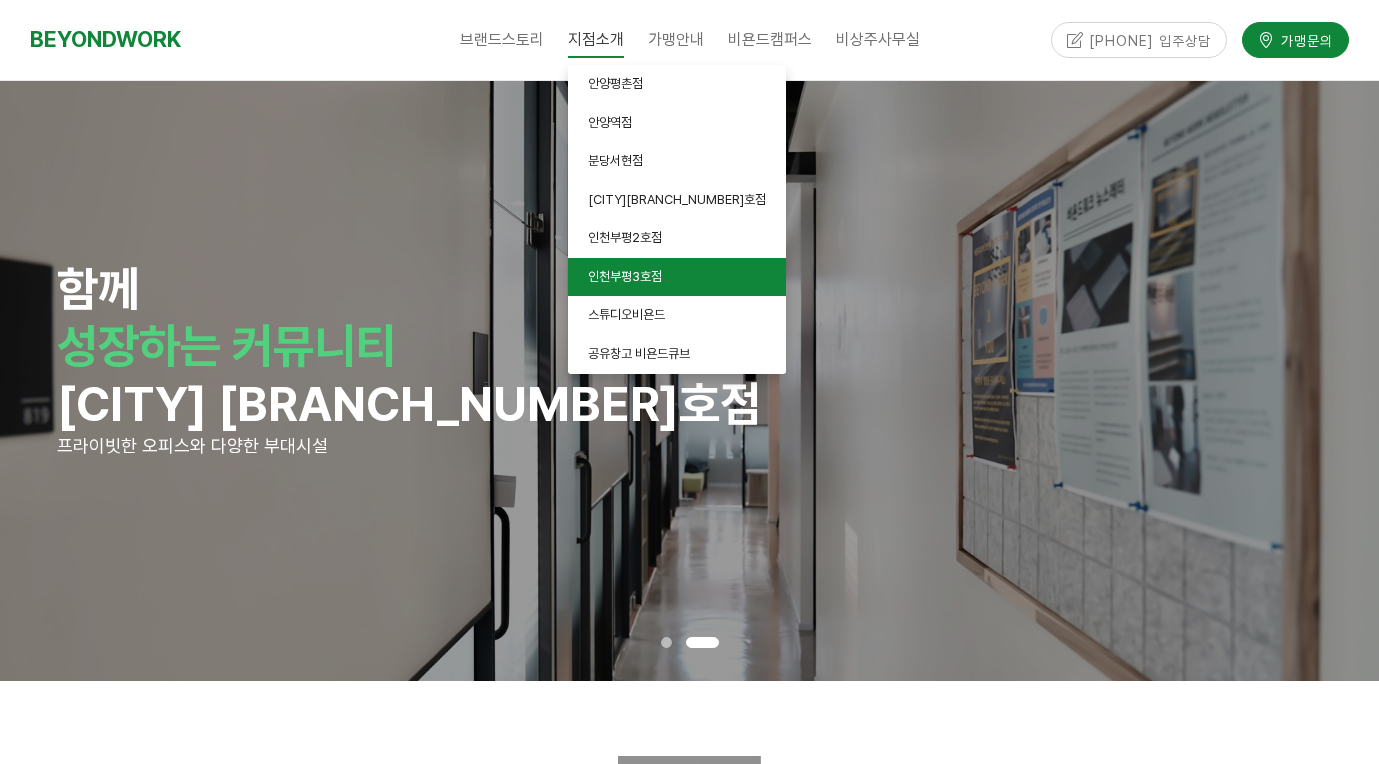 click on "인천부평3호점" at bounding box center (677, 277) 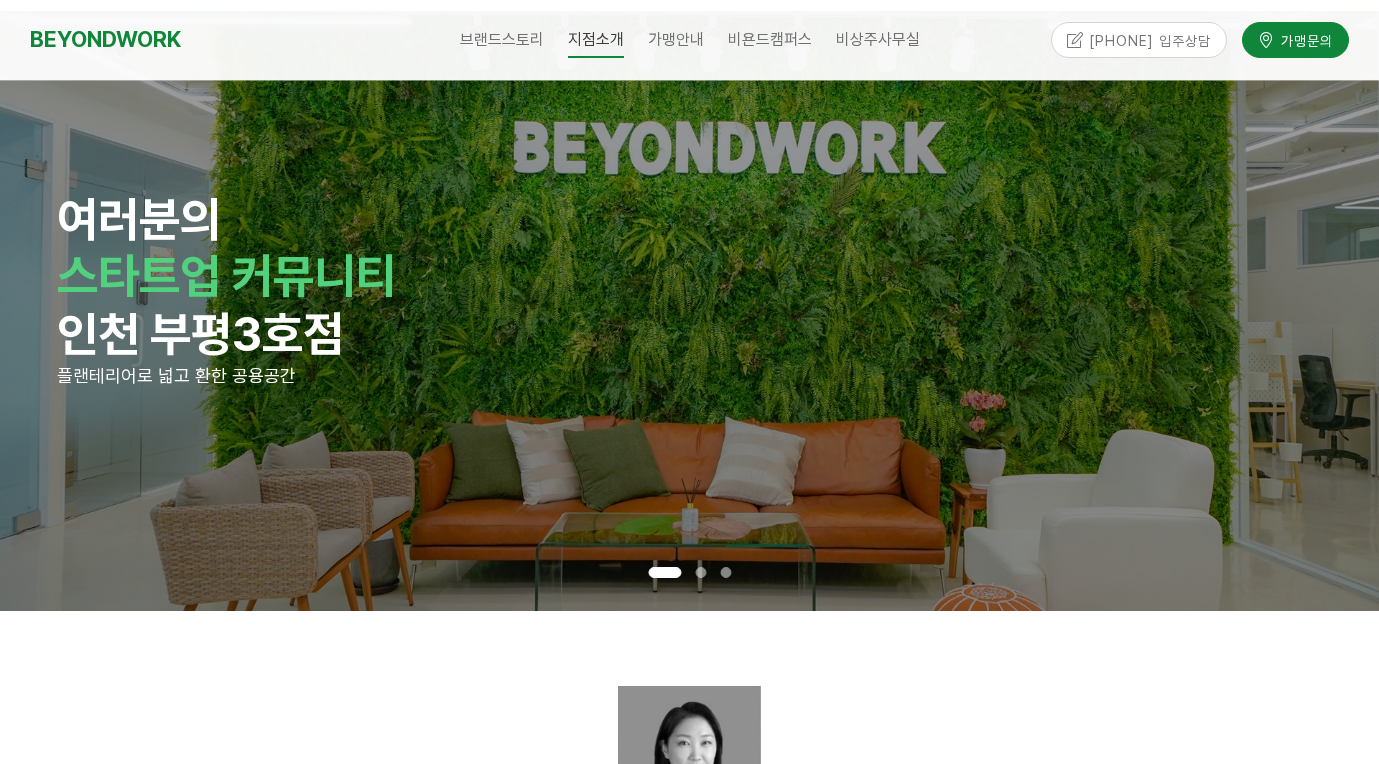 scroll, scrollTop: 0, scrollLeft: 0, axis: both 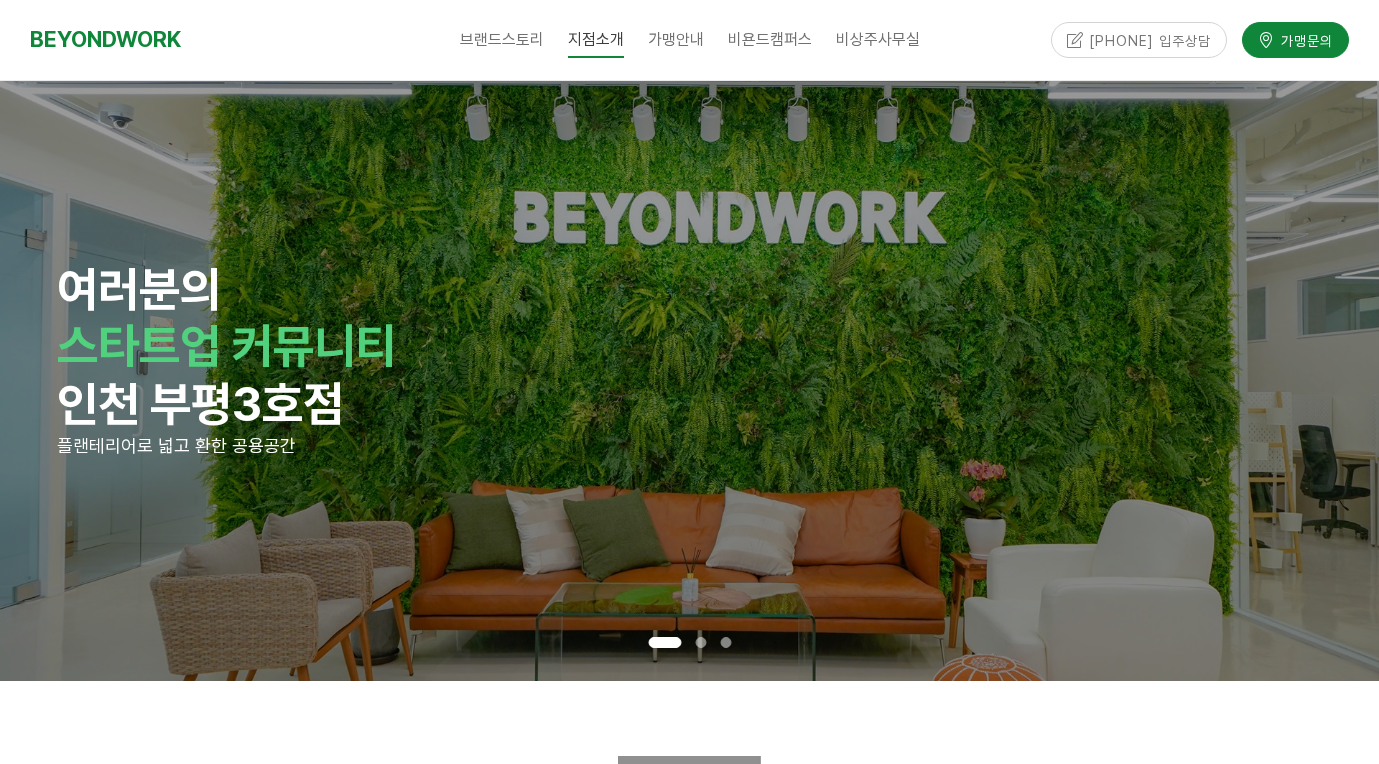 drag, startPoint x: 905, startPoint y: 354, endPoint x: 516, endPoint y: 354, distance: 389 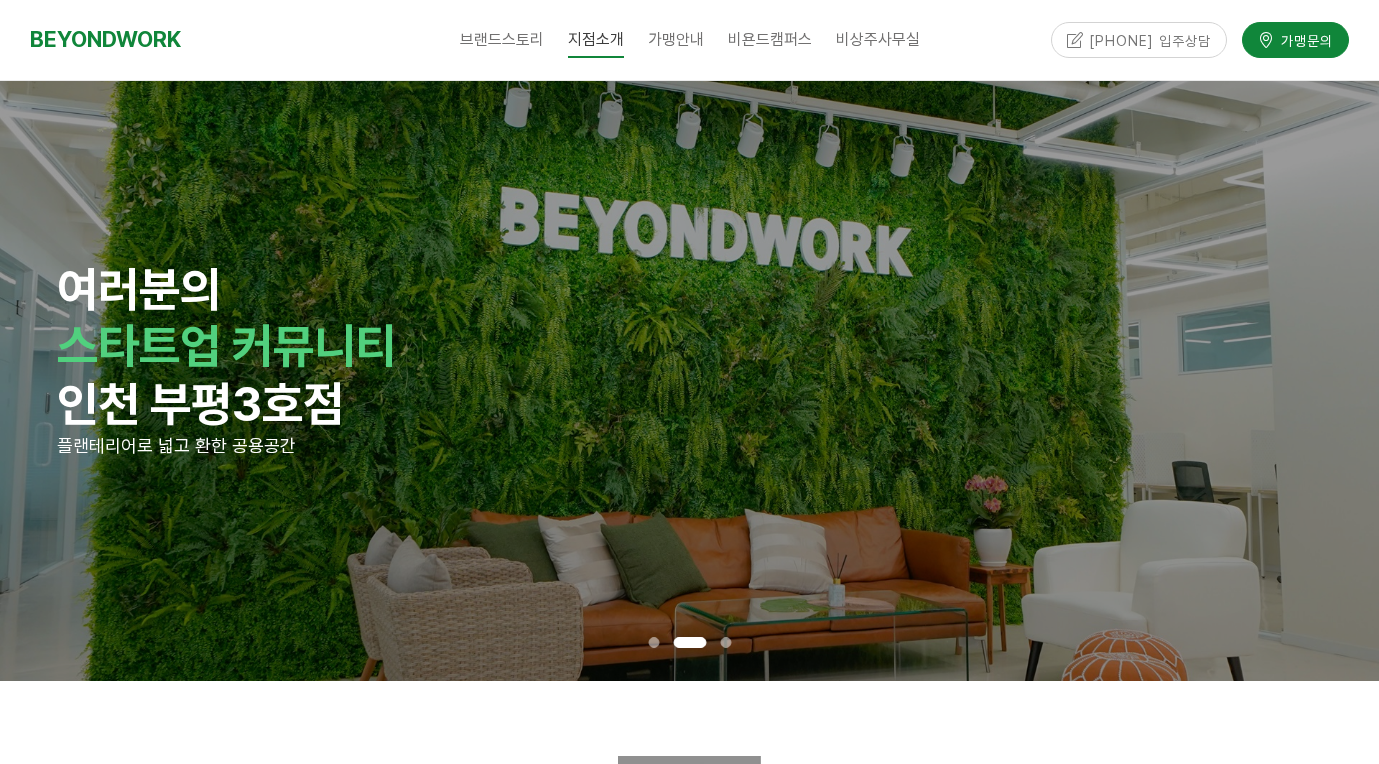 drag, startPoint x: 591, startPoint y: 354, endPoint x: 926, endPoint y: 355, distance: 335.0015 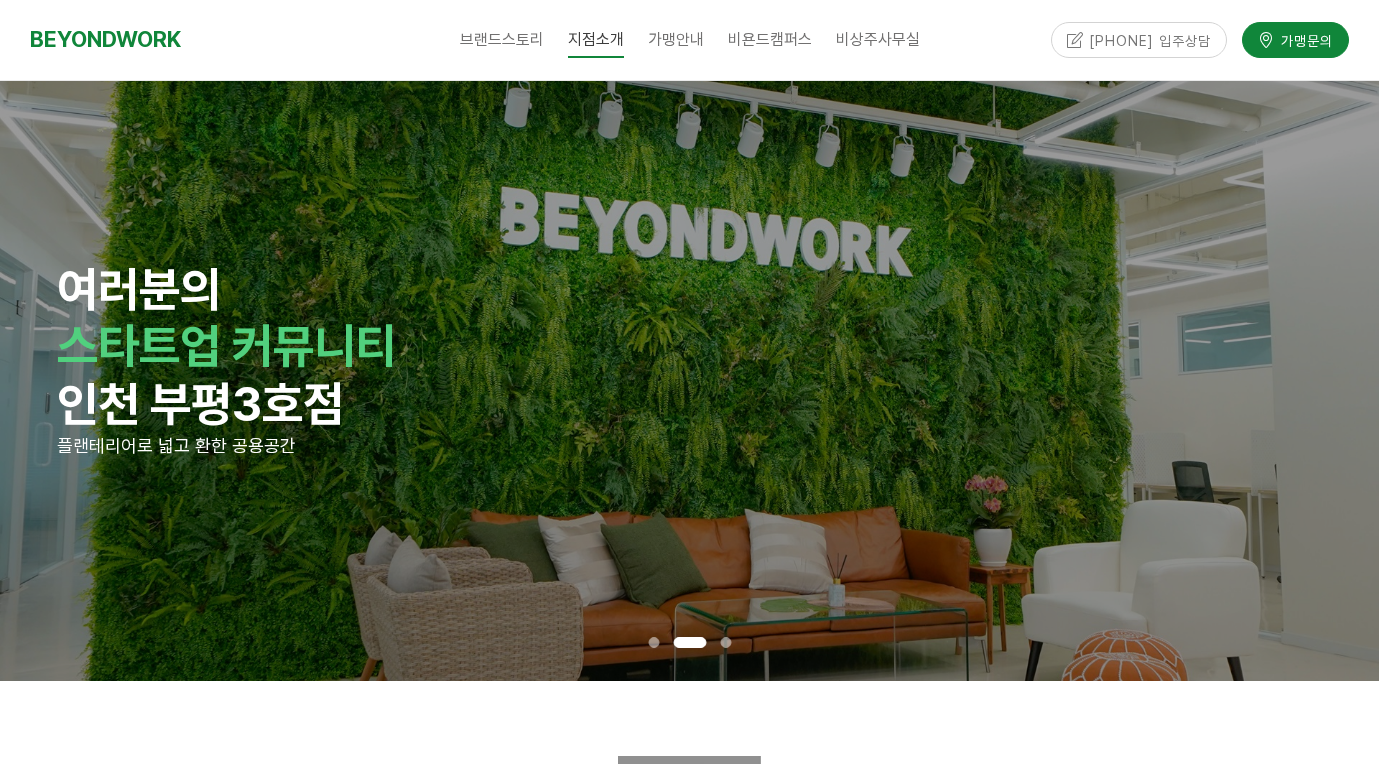 click on "스타트업 커뮤니티" at bounding box center [690, 347] 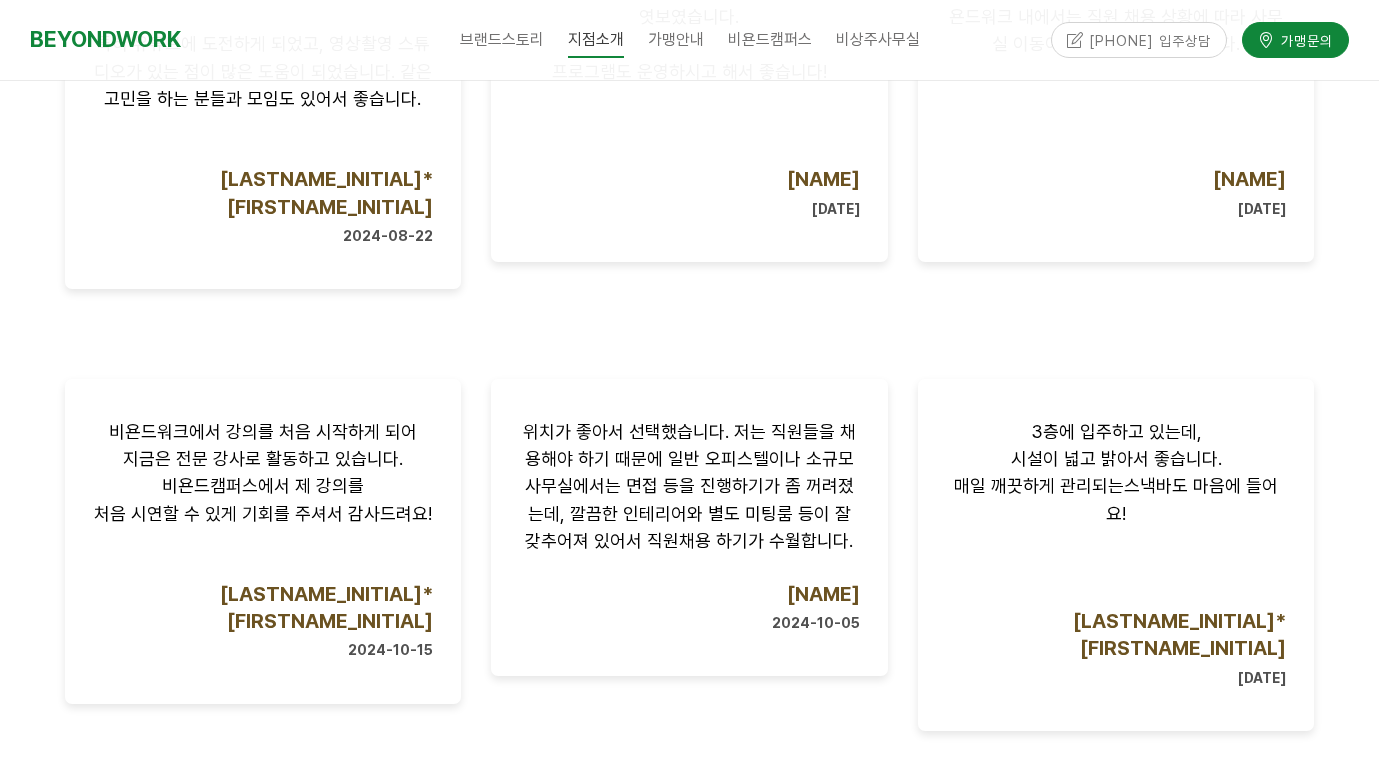 scroll, scrollTop: 1888, scrollLeft: 0, axis: vertical 